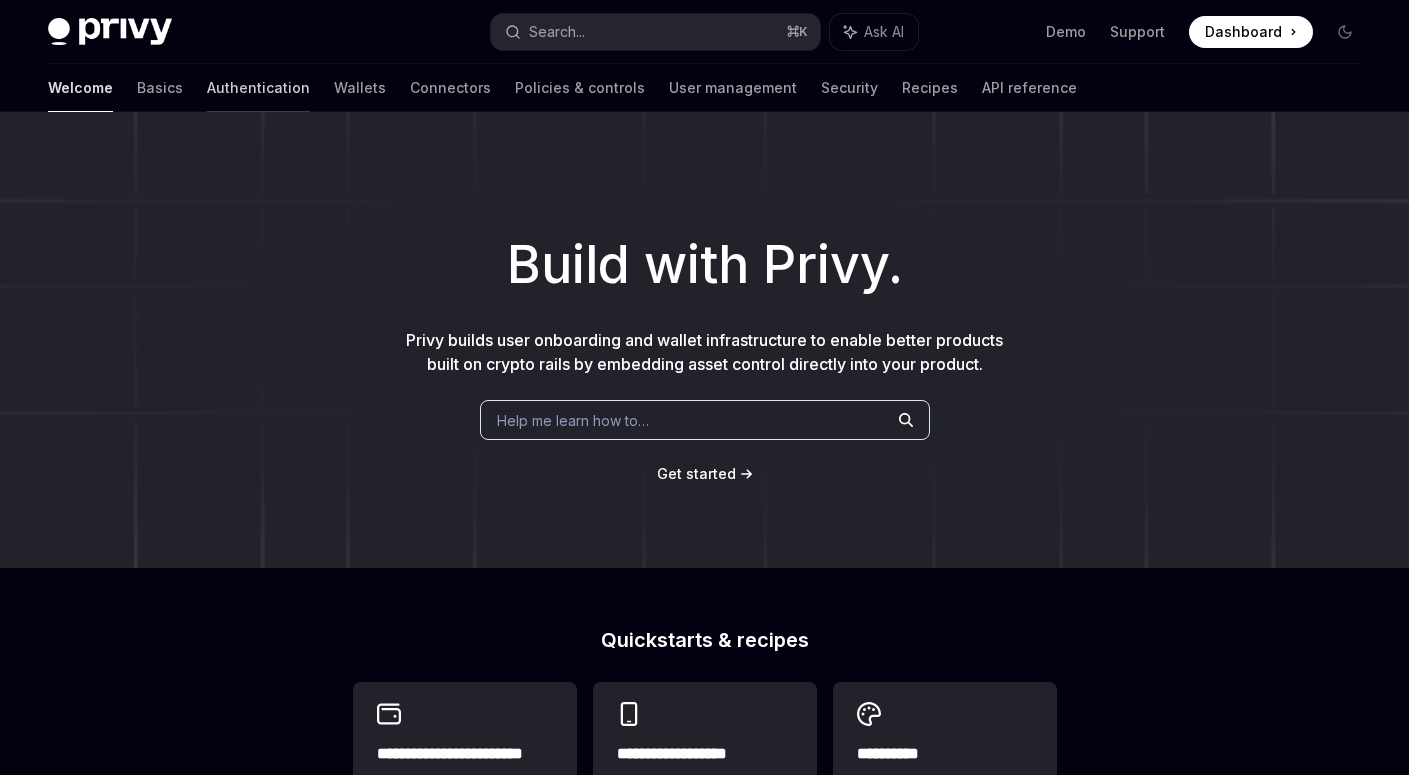 scroll, scrollTop: 0, scrollLeft: 0, axis: both 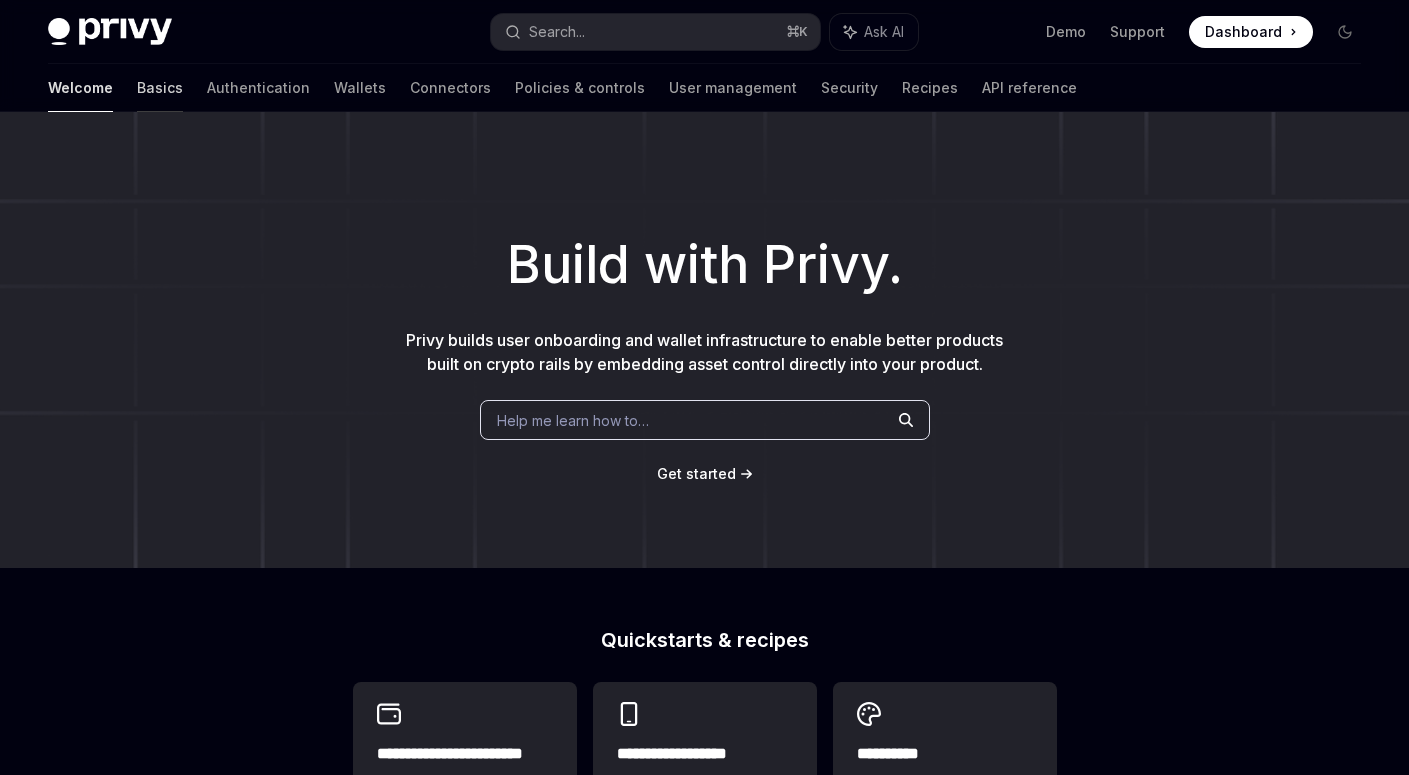 click on "Basics" at bounding box center [160, 88] 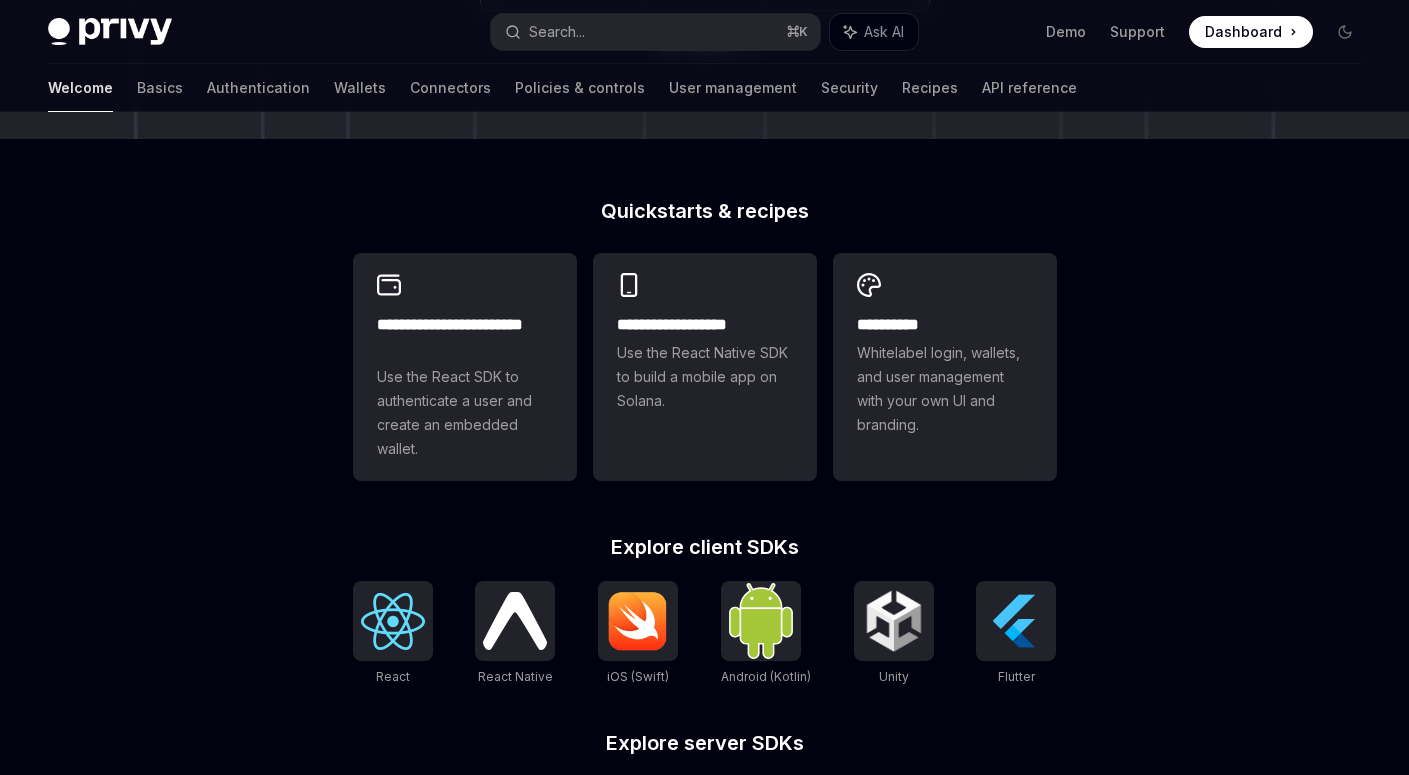 scroll, scrollTop: 839, scrollLeft: 0, axis: vertical 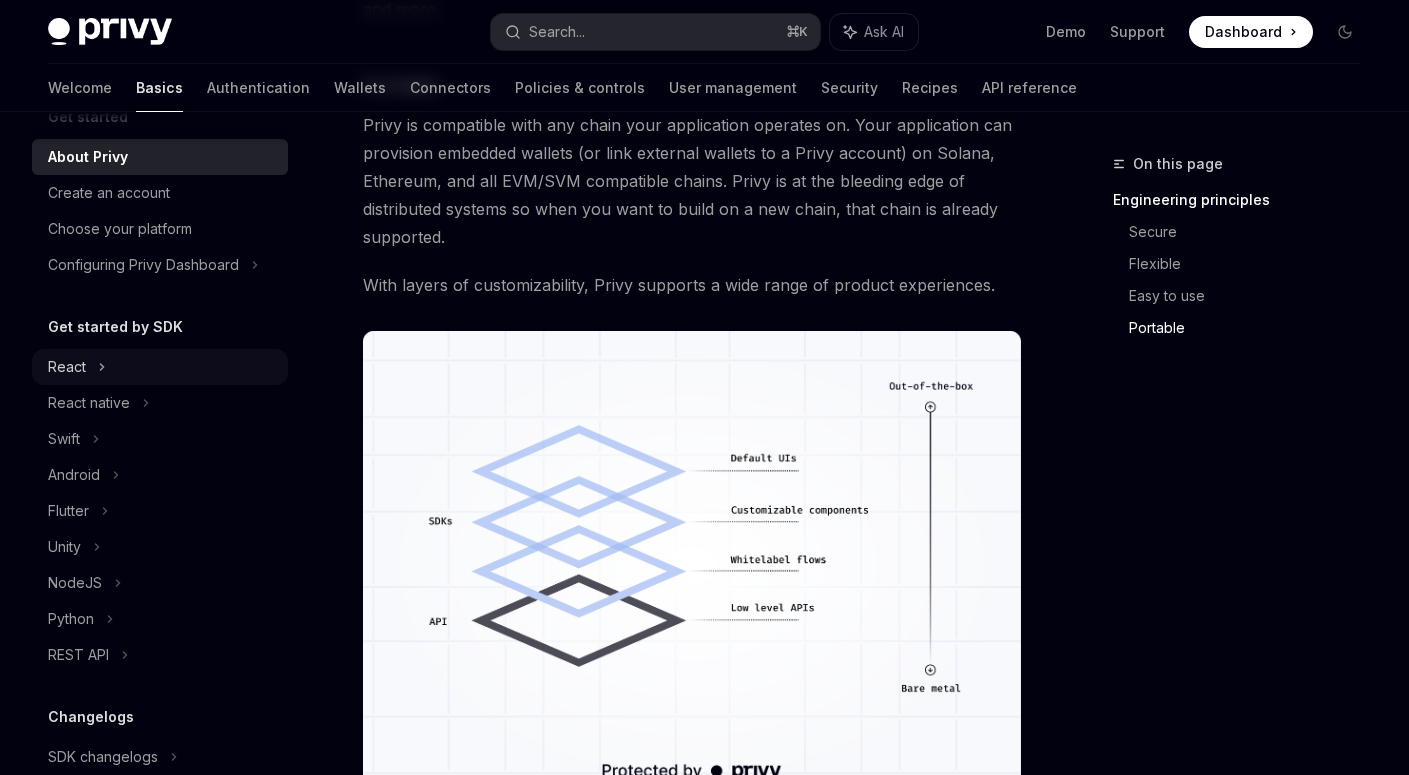 click 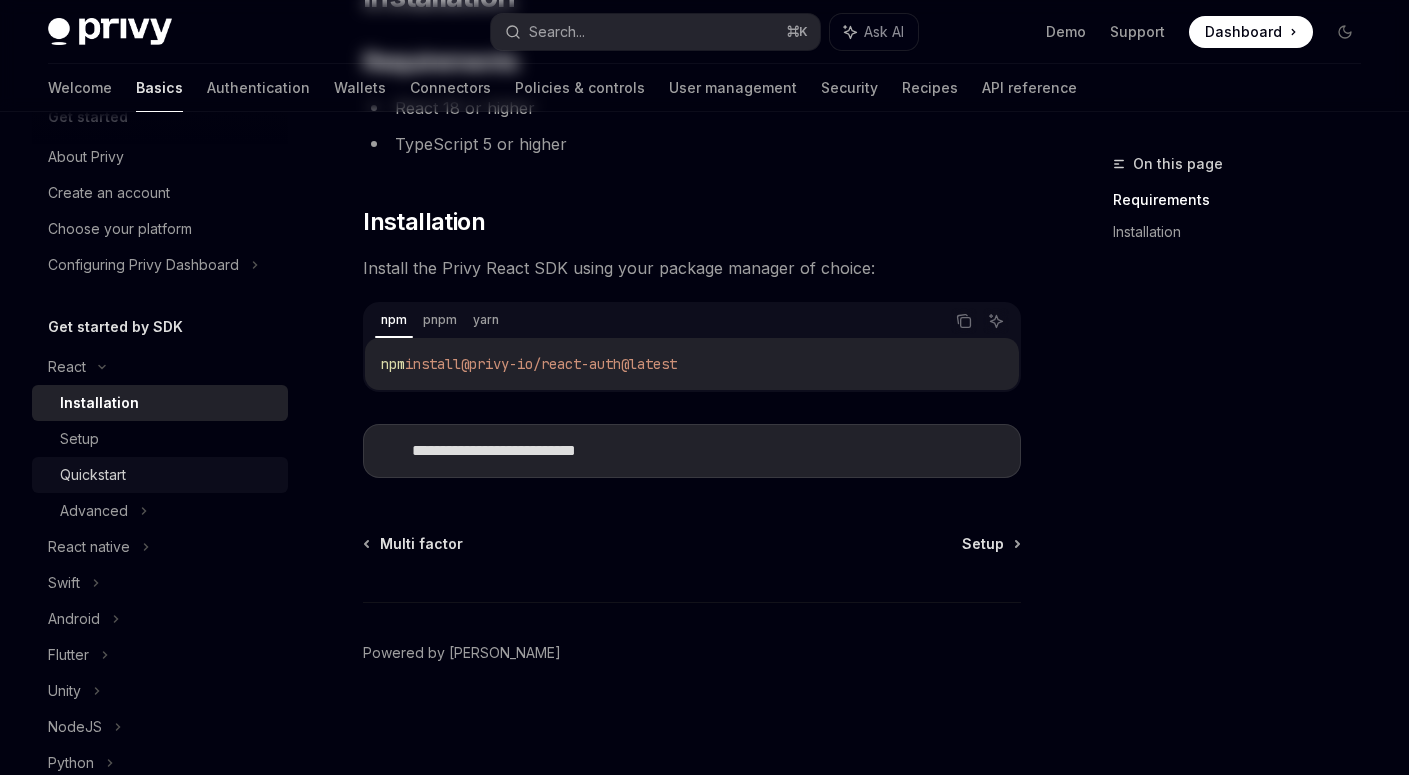 scroll, scrollTop: 0, scrollLeft: 0, axis: both 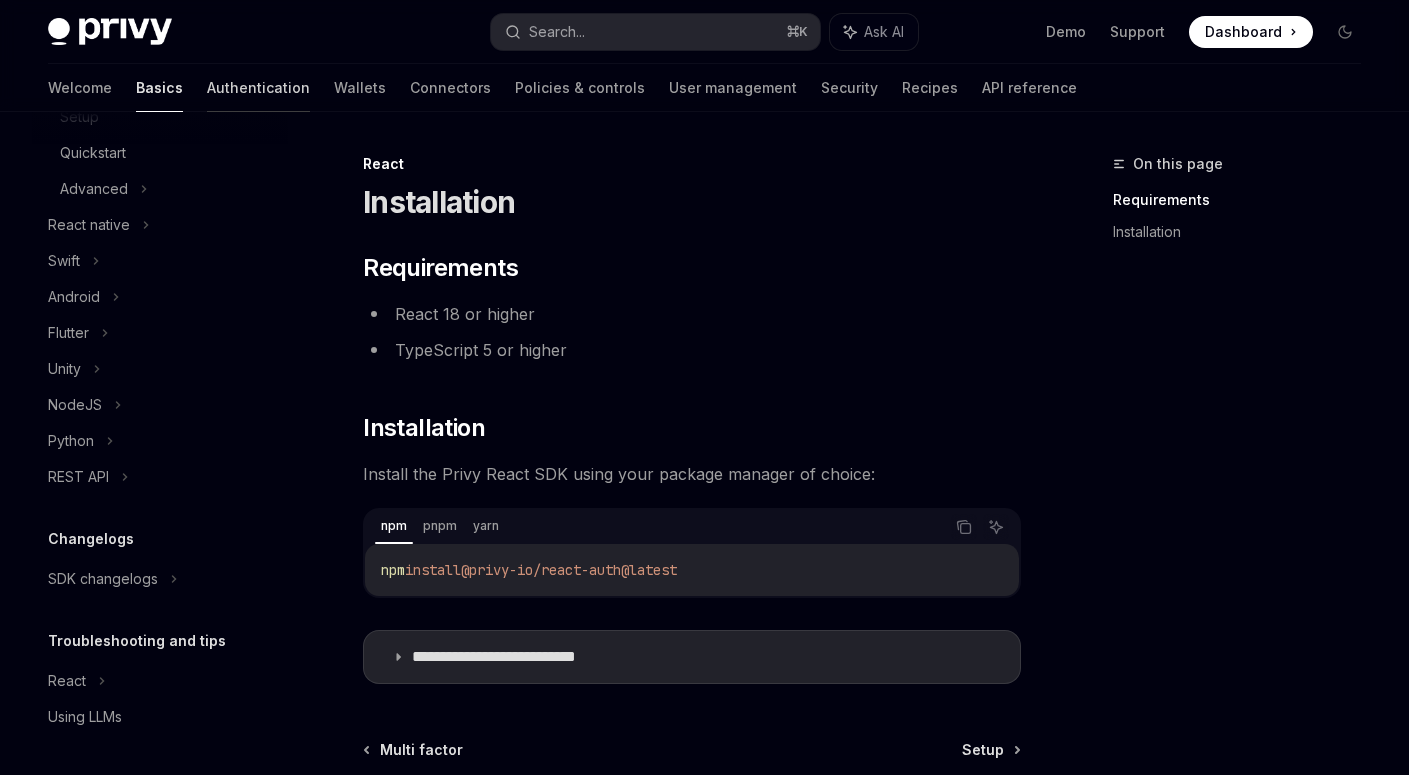 click on "Authentication" at bounding box center [258, 88] 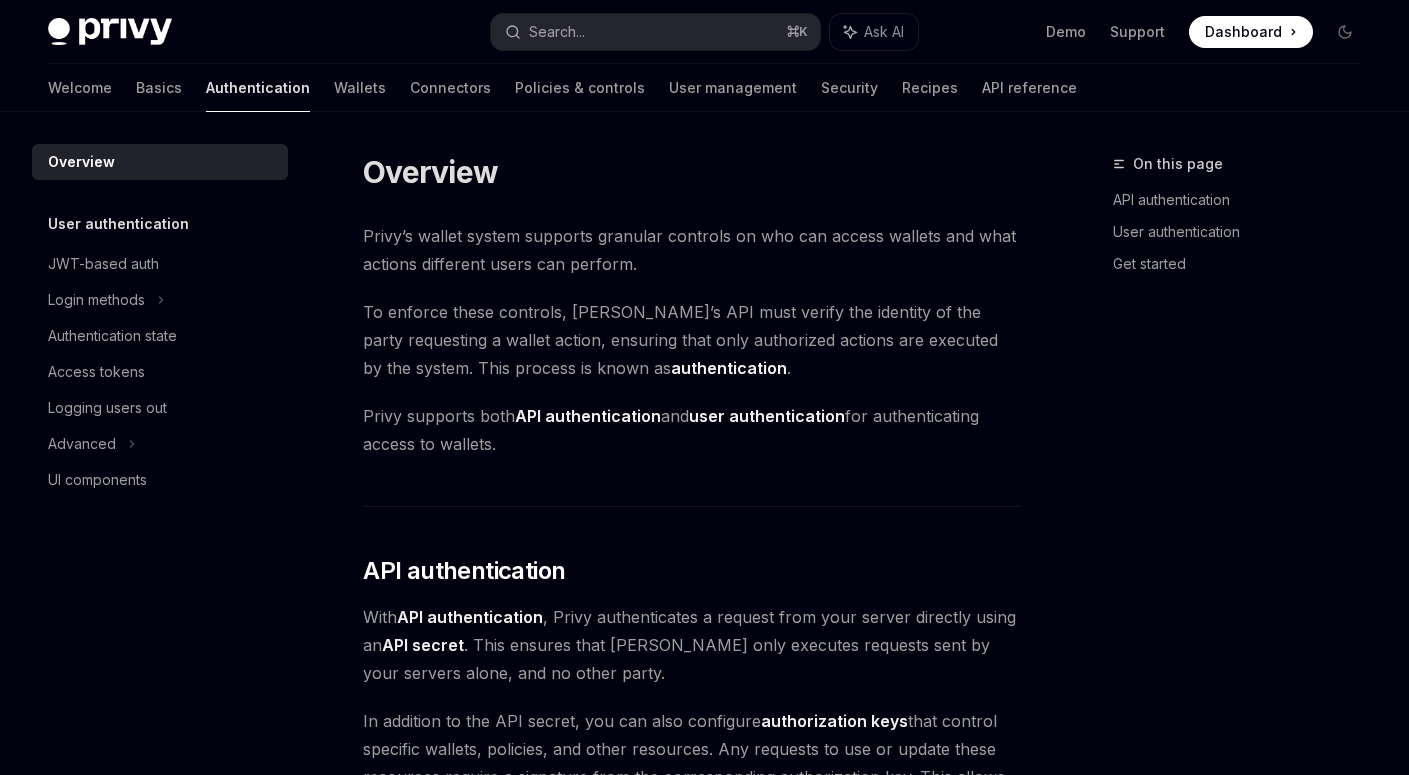 scroll, scrollTop: 0, scrollLeft: 0, axis: both 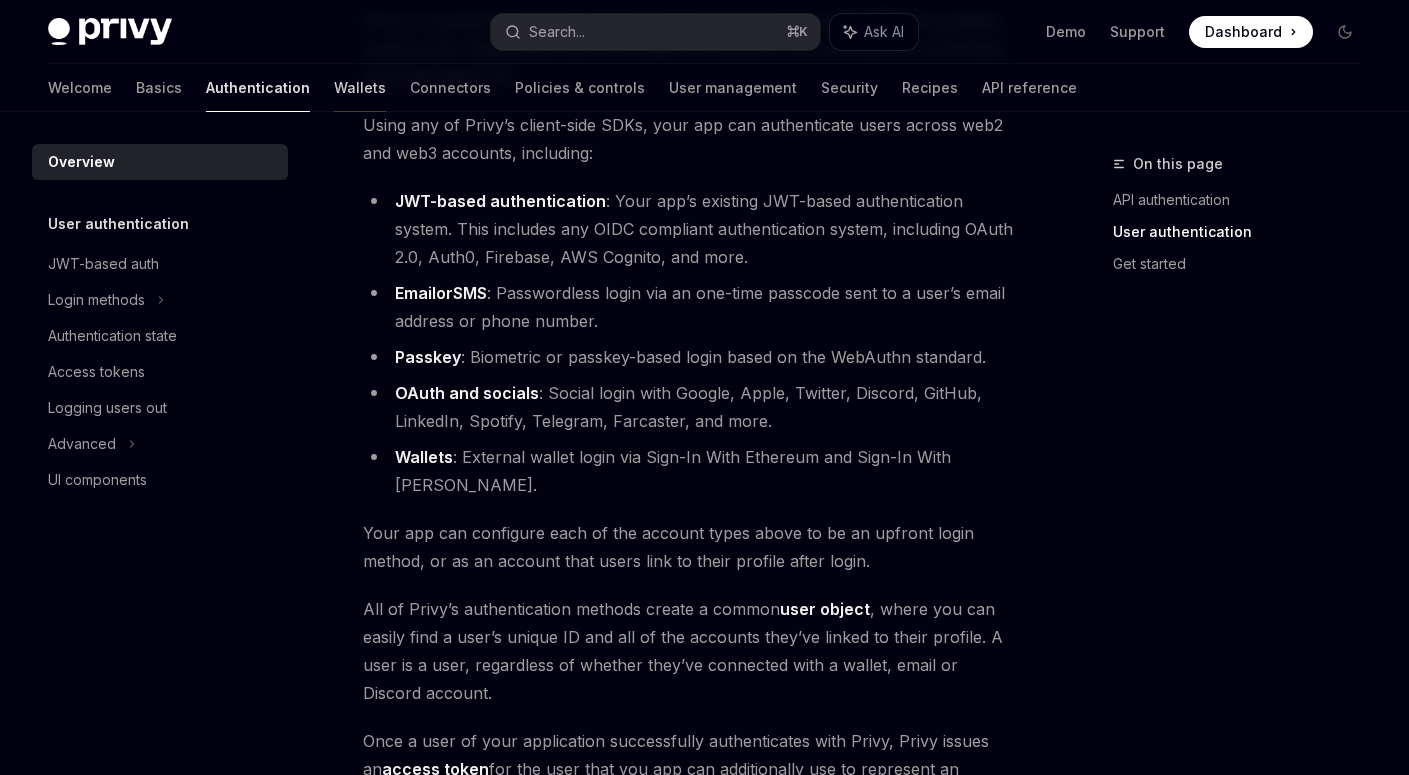click on "Wallets" at bounding box center [360, 88] 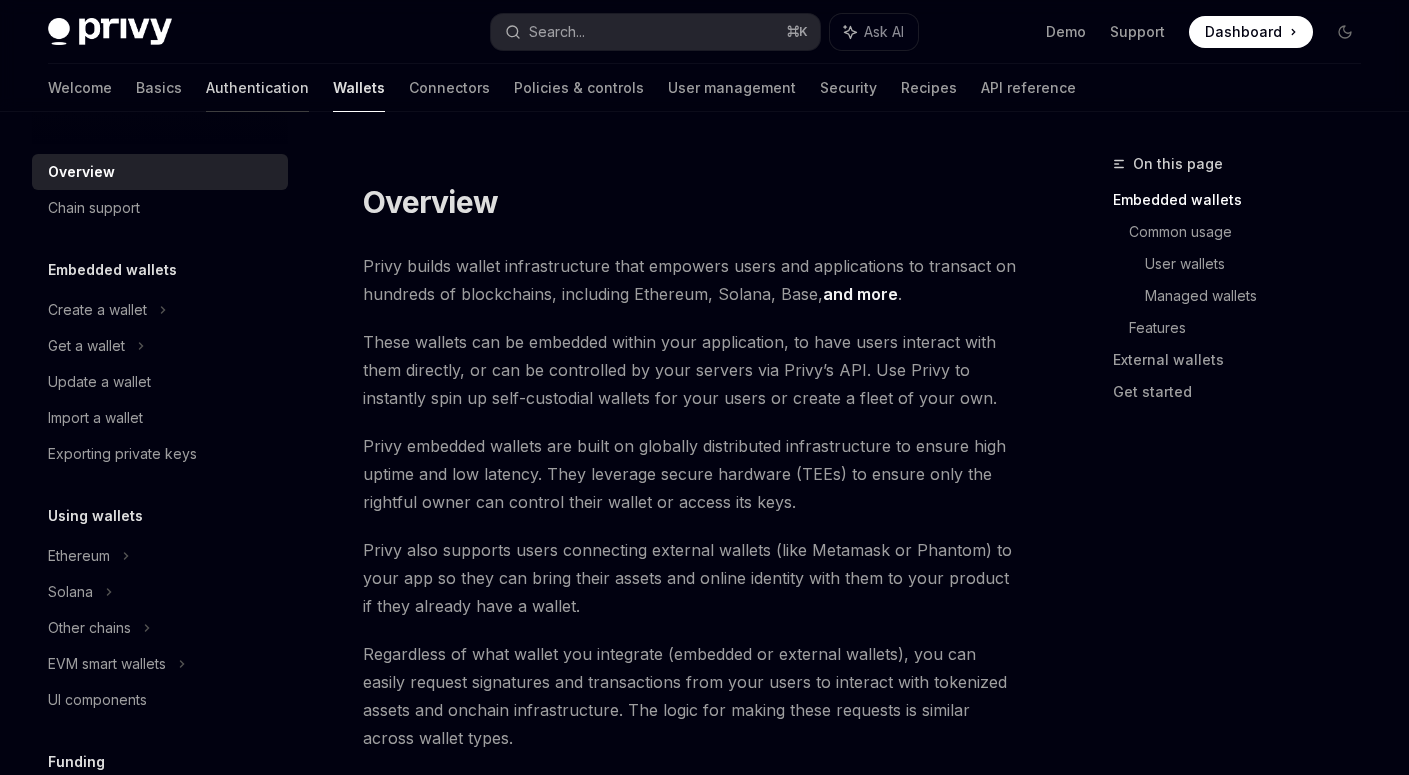 click on "Authentication" at bounding box center [257, 88] 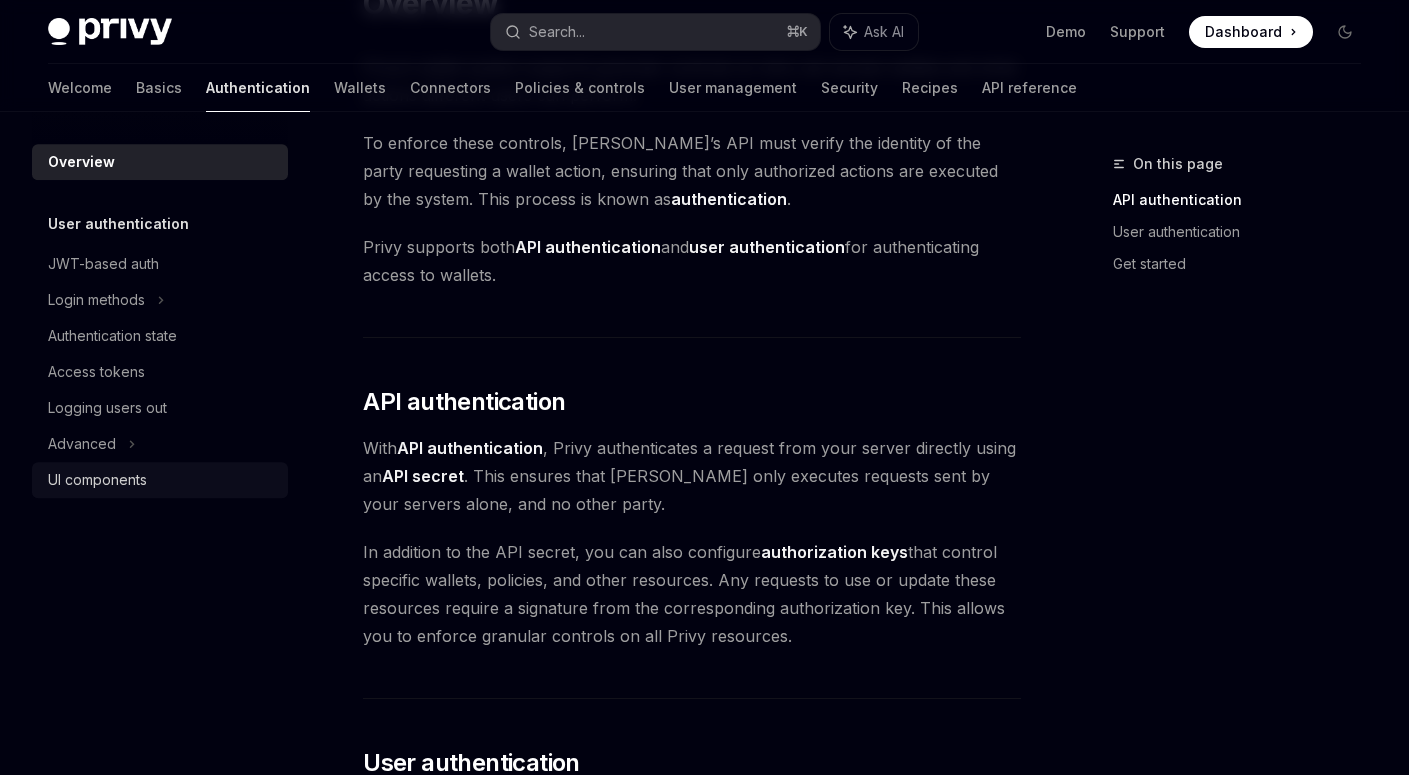 scroll, scrollTop: 247, scrollLeft: 0, axis: vertical 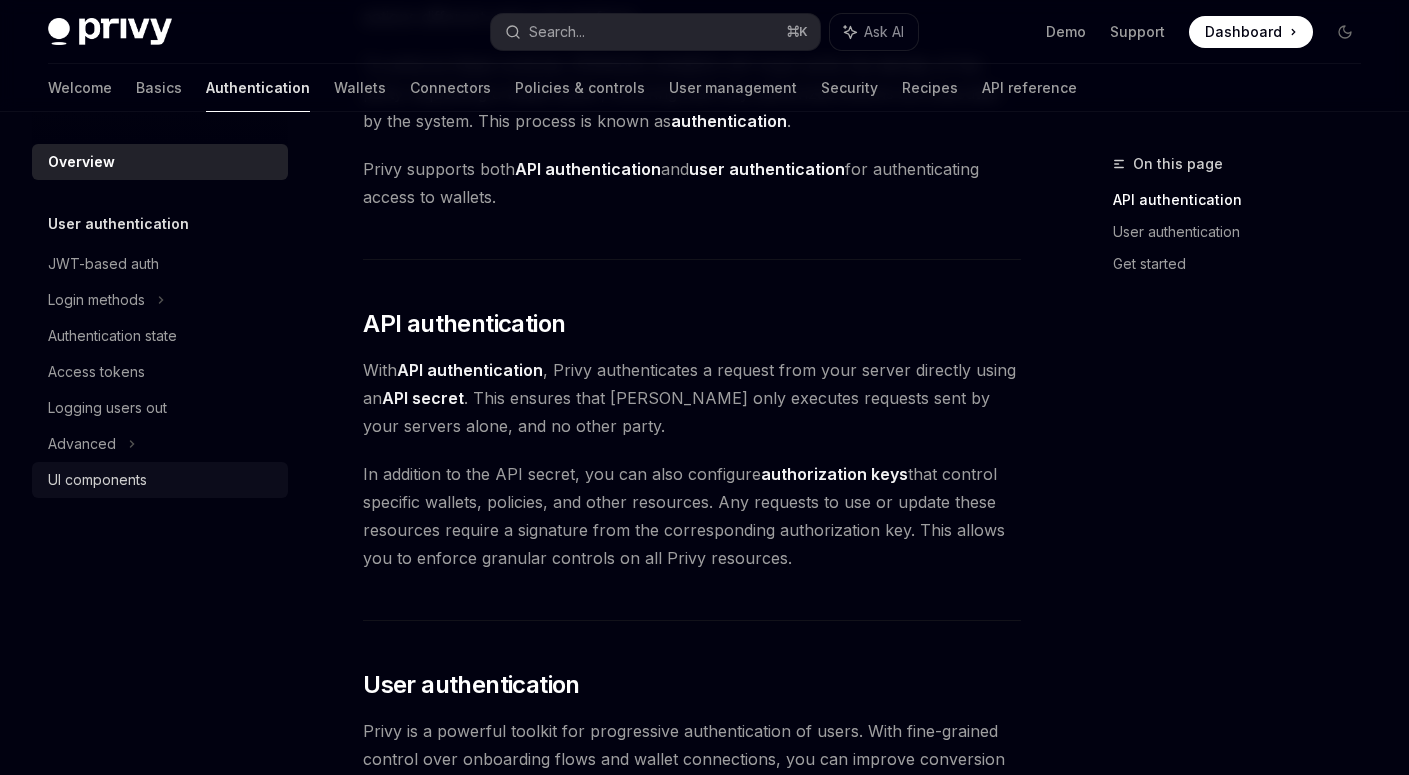 click on "UI components" at bounding box center [162, 480] 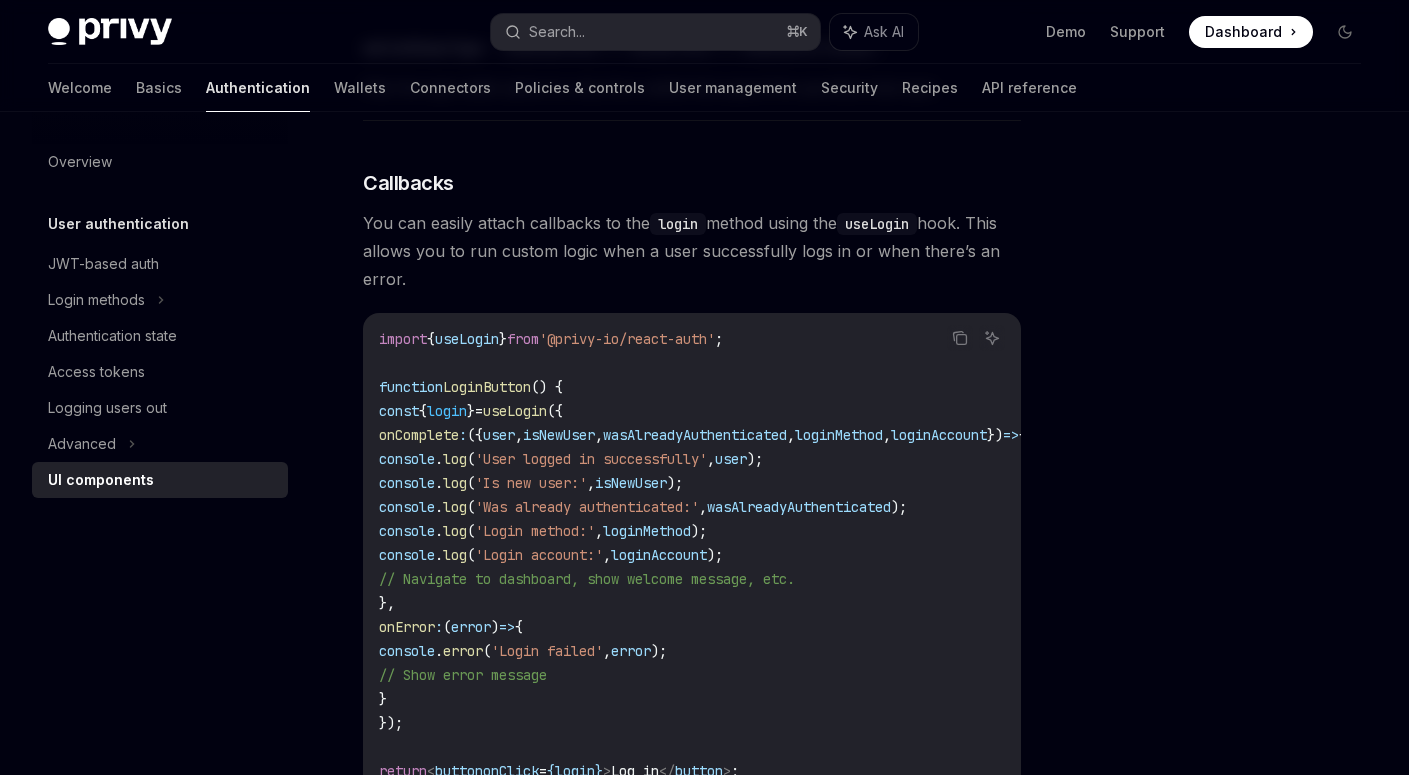 scroll, scrollTop: 3046, scrollLeft: 0, axis: vertical 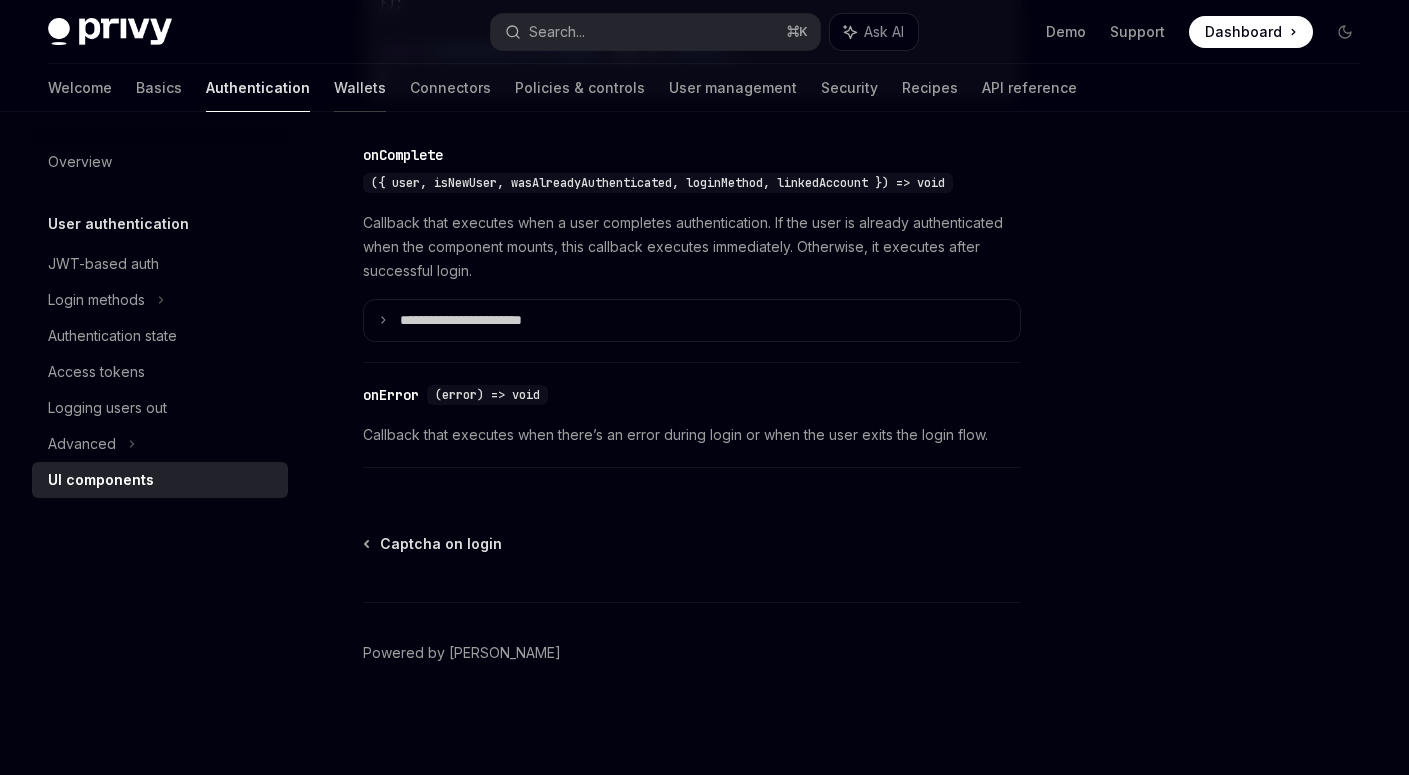 click on "Wallets" at bounding box center [360, 88] 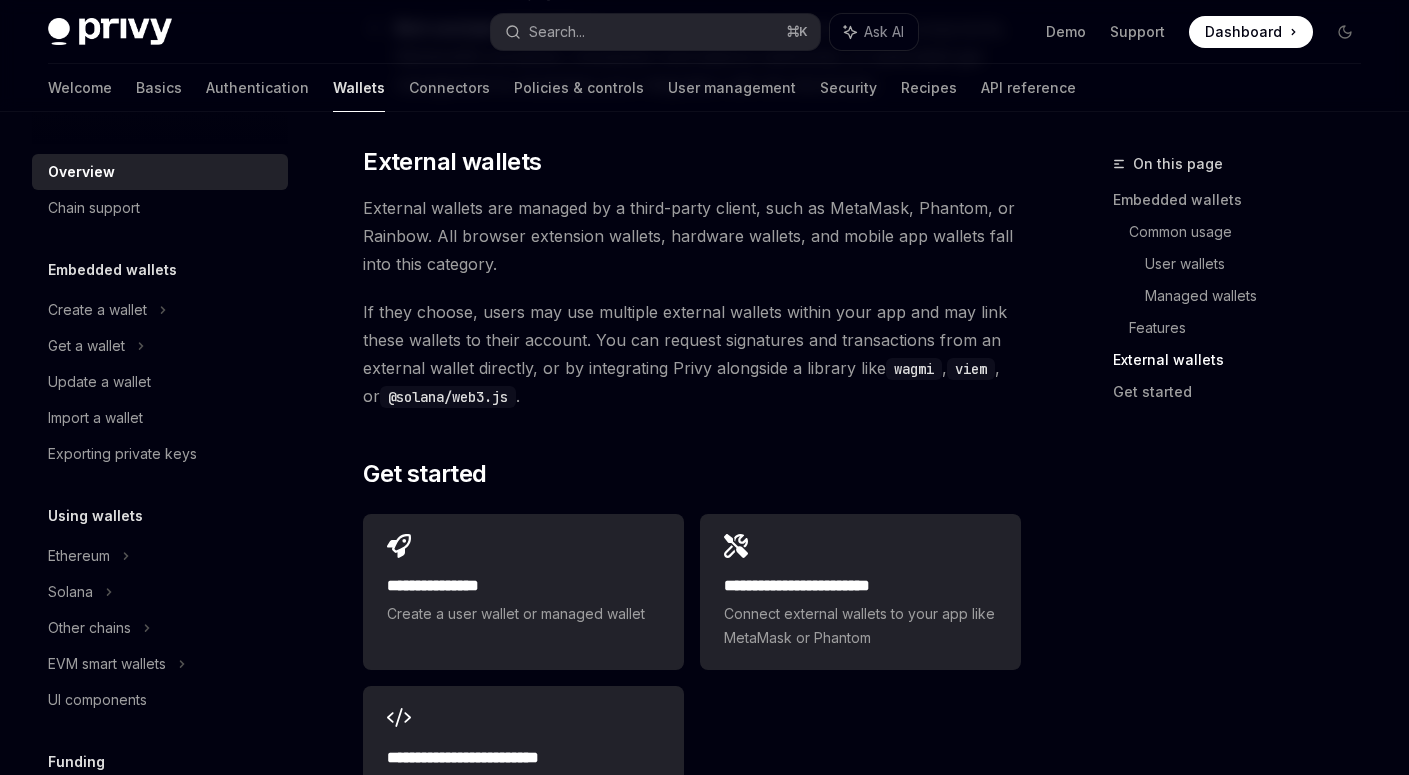 scroll, scrollTop: 3085, scrollLeft: 0, axis: vertical 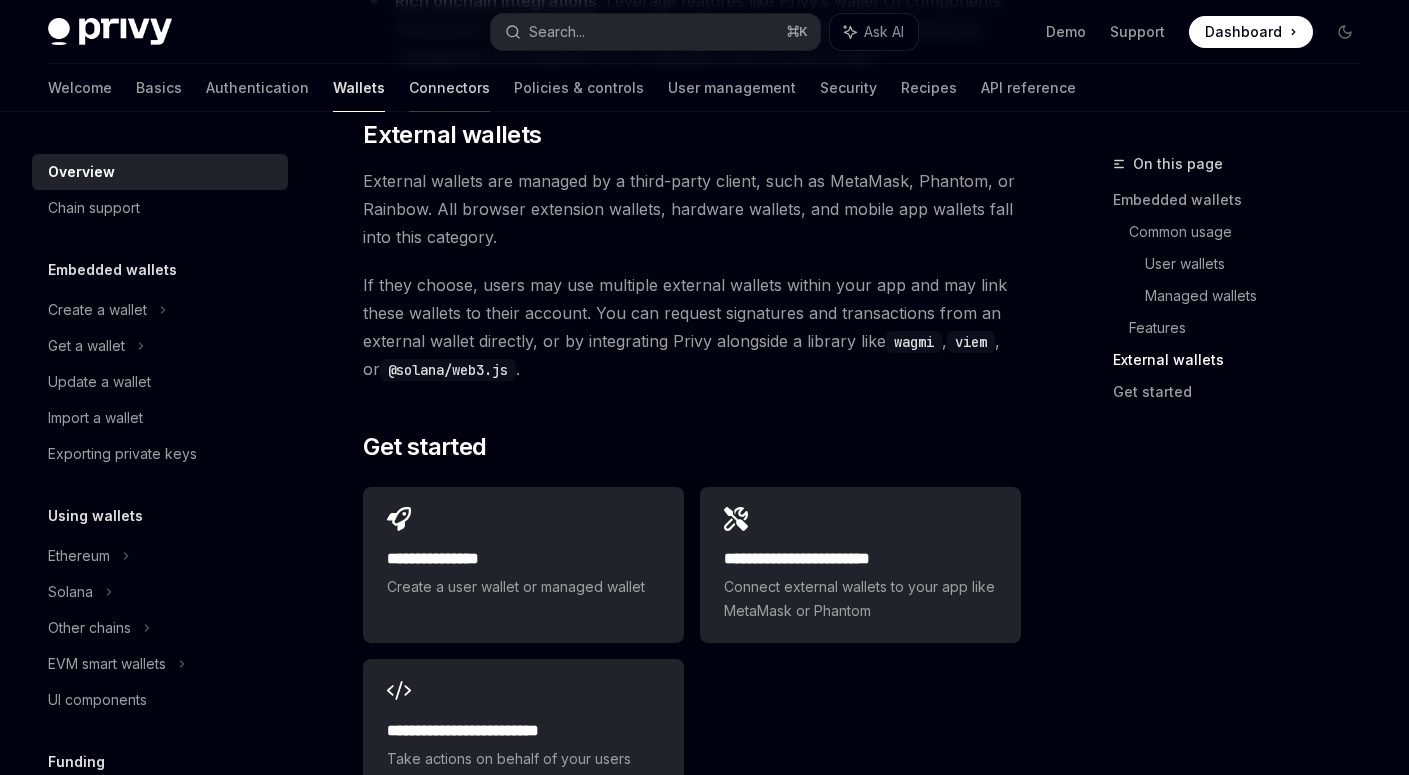 click on "Connectors" at bounding box center [449, 88] 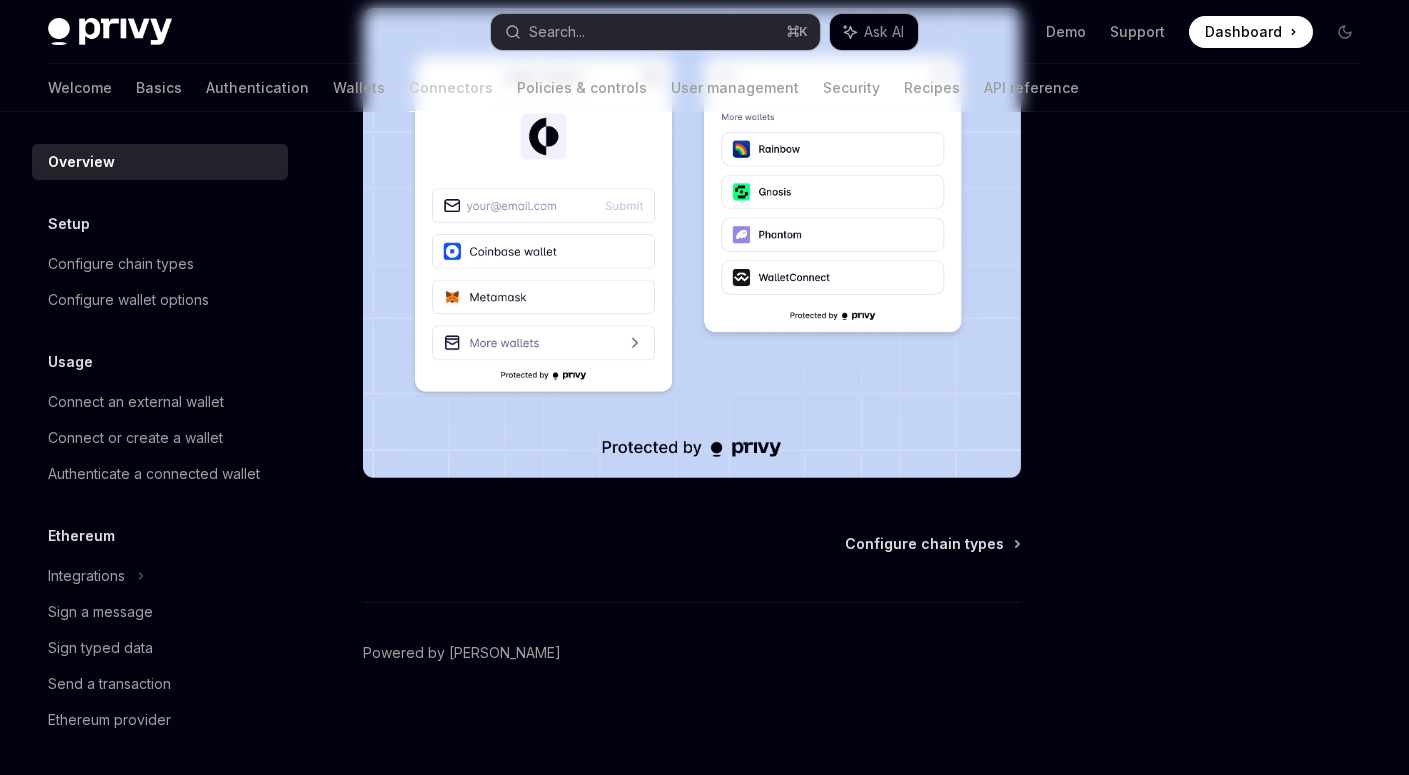scroll, scrollTop: 0, scrollLeft: 0, axis: both 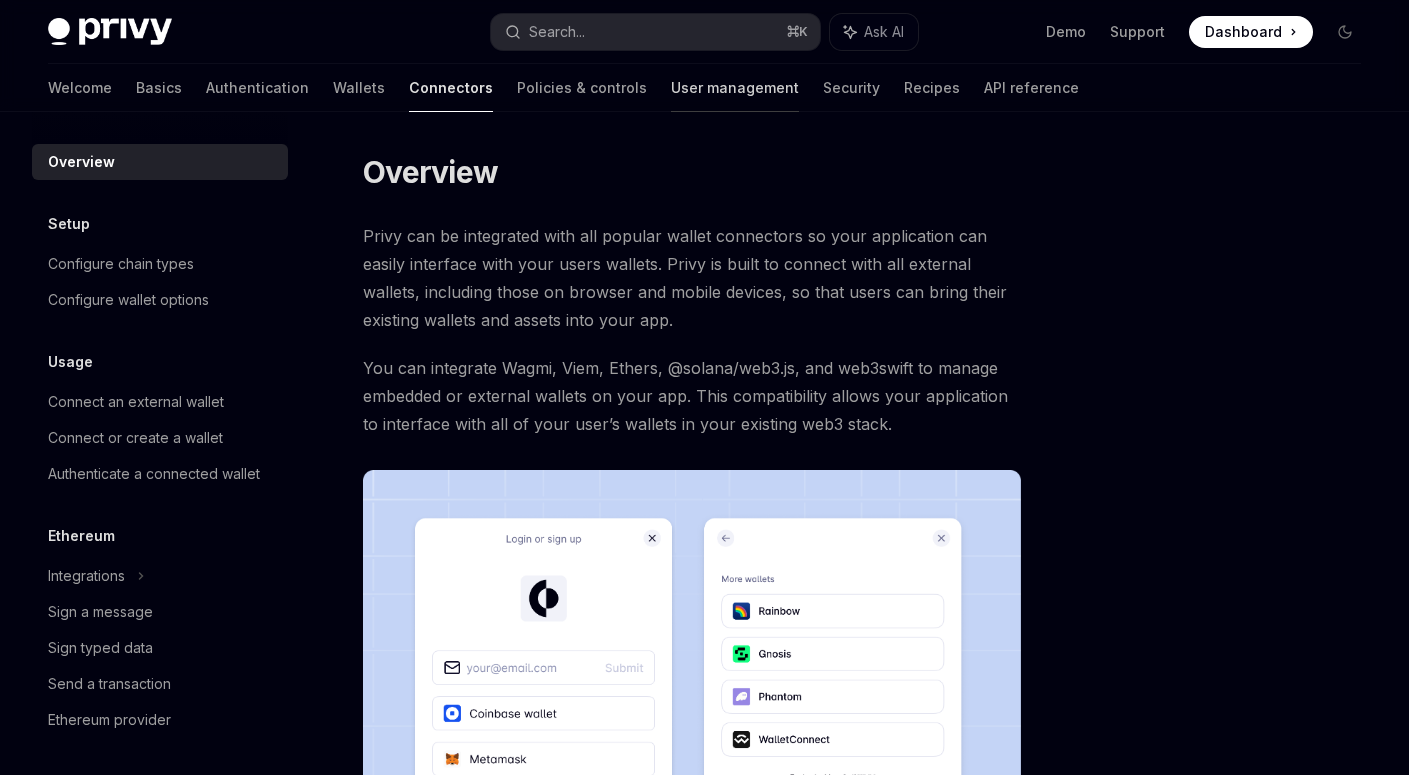 click on "User management" at bounding box center (735, 88) 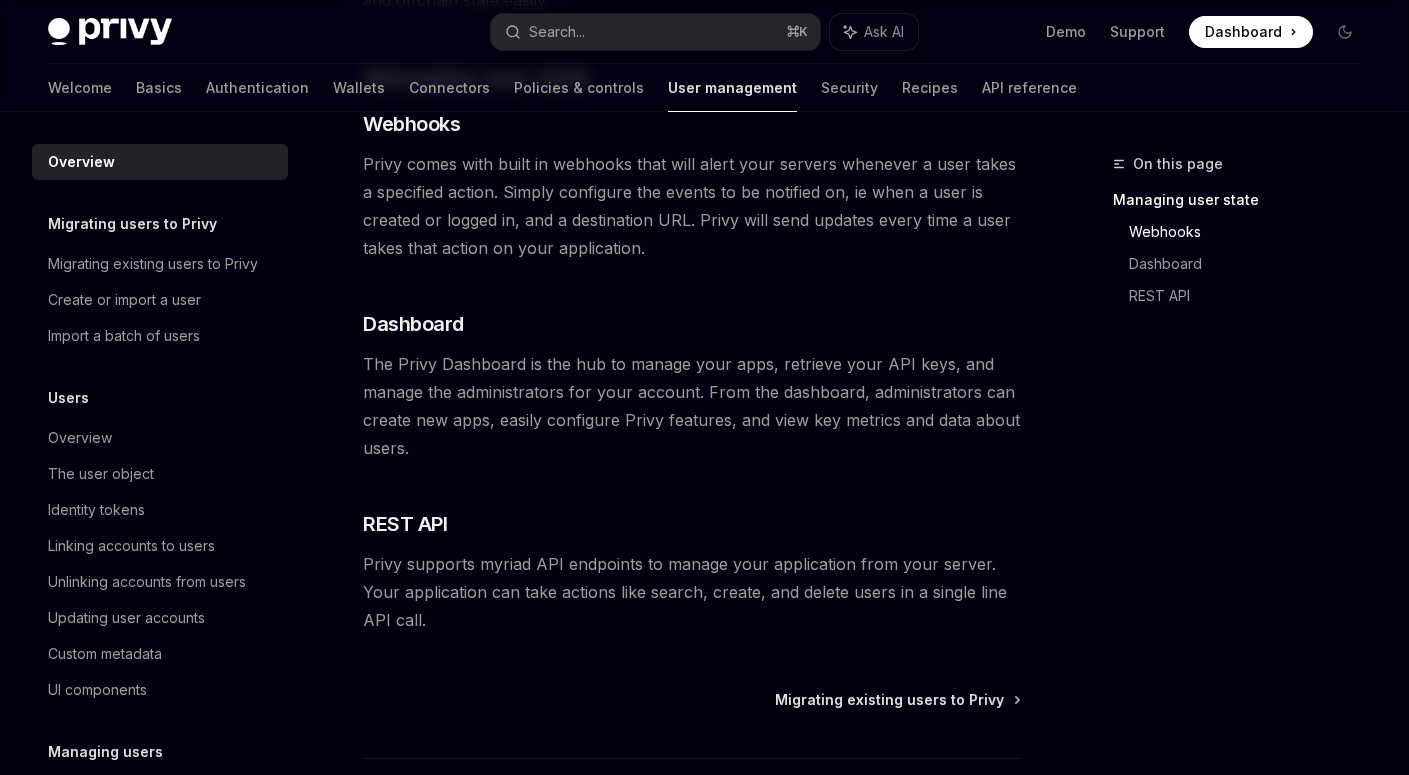 scroll, scrollTop: 346, scrollLeft: 0, axis: vertical 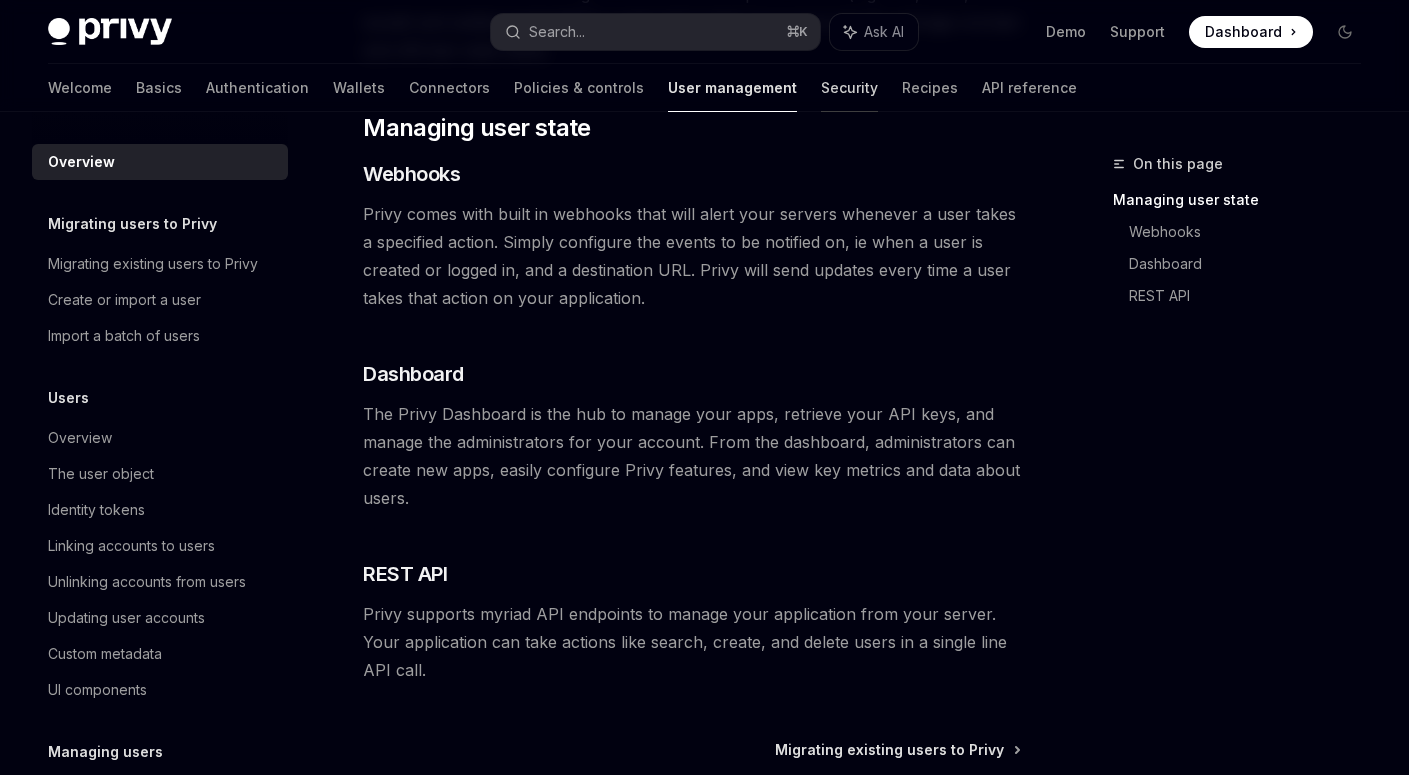 click on "Security" at bounding box center [849, 88] 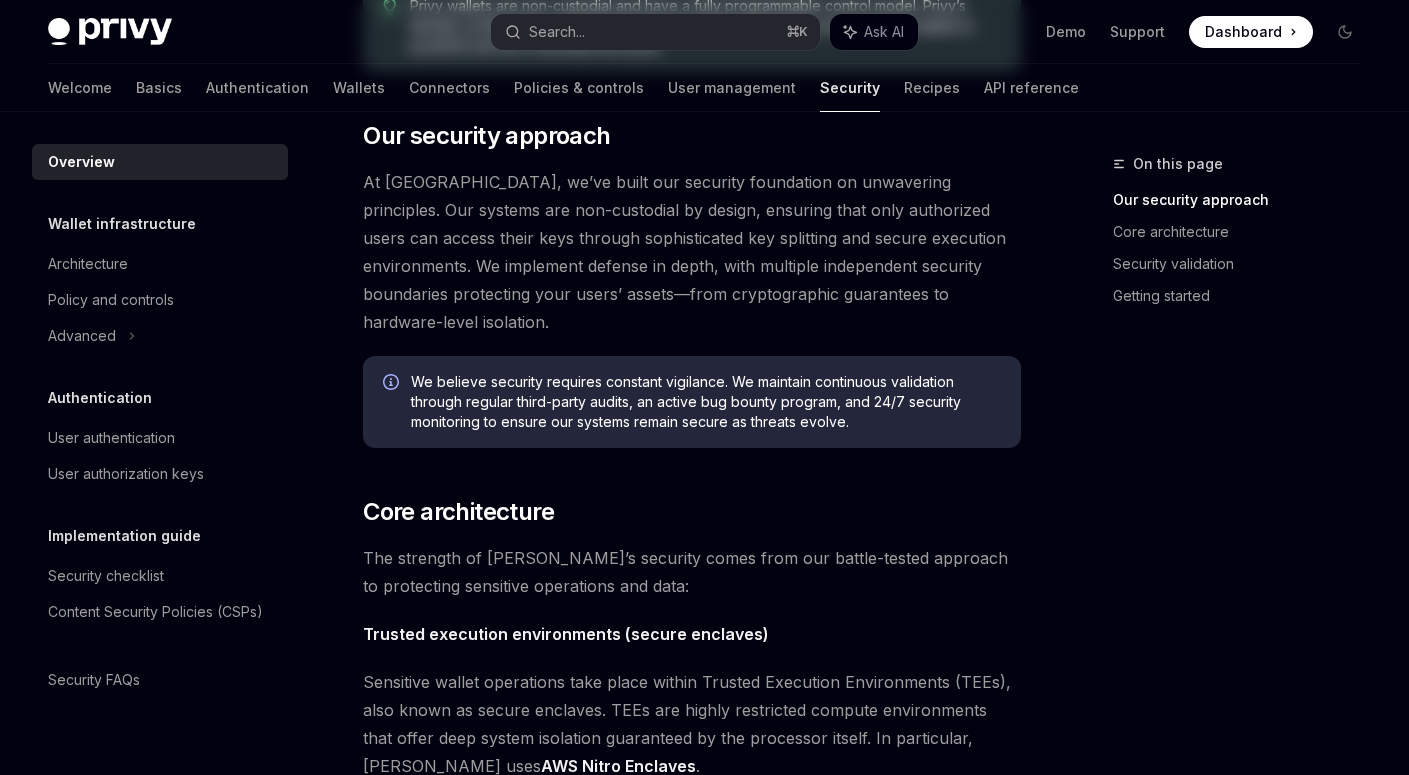 scroll, scrollTop: 0, scrollLeft: 0, axis: both 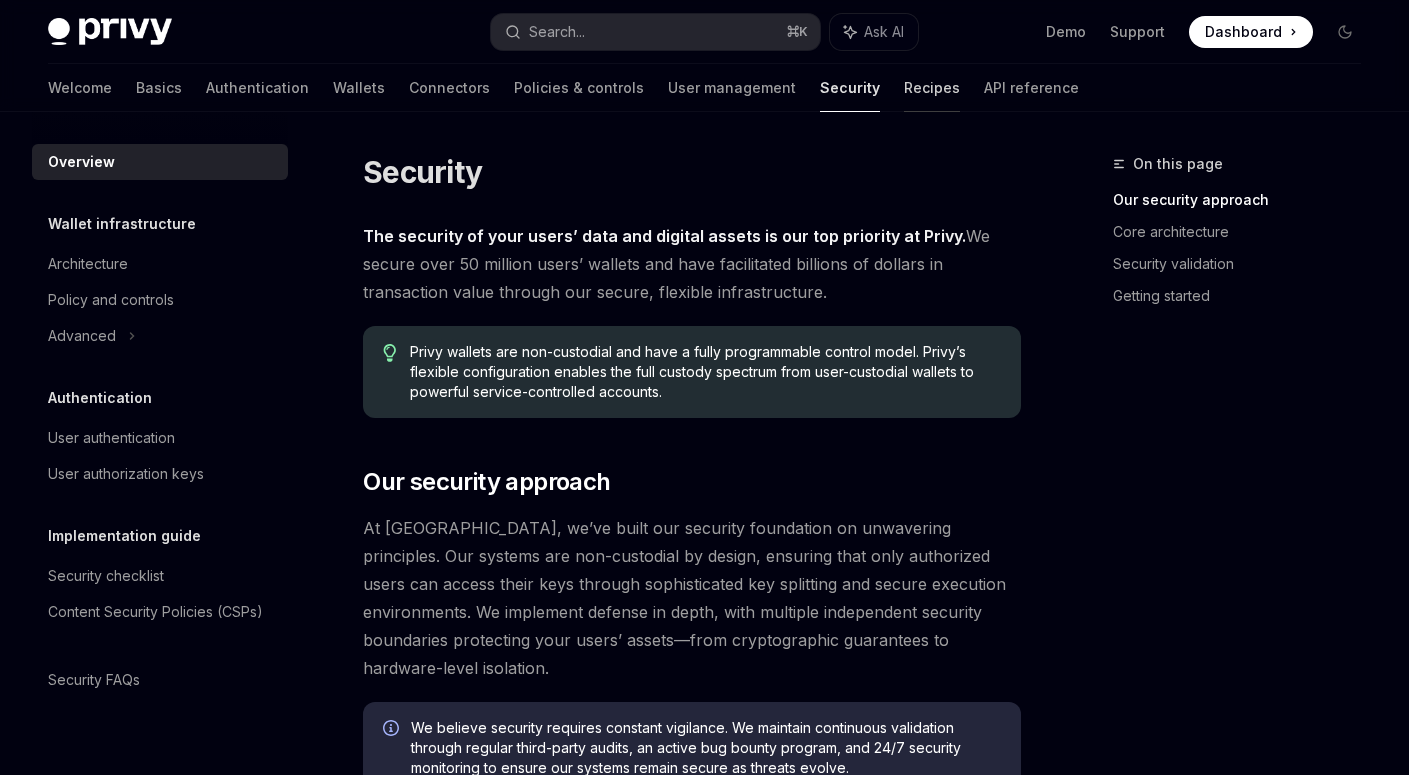 click on "Recipes" at bounding box center (932, 88) 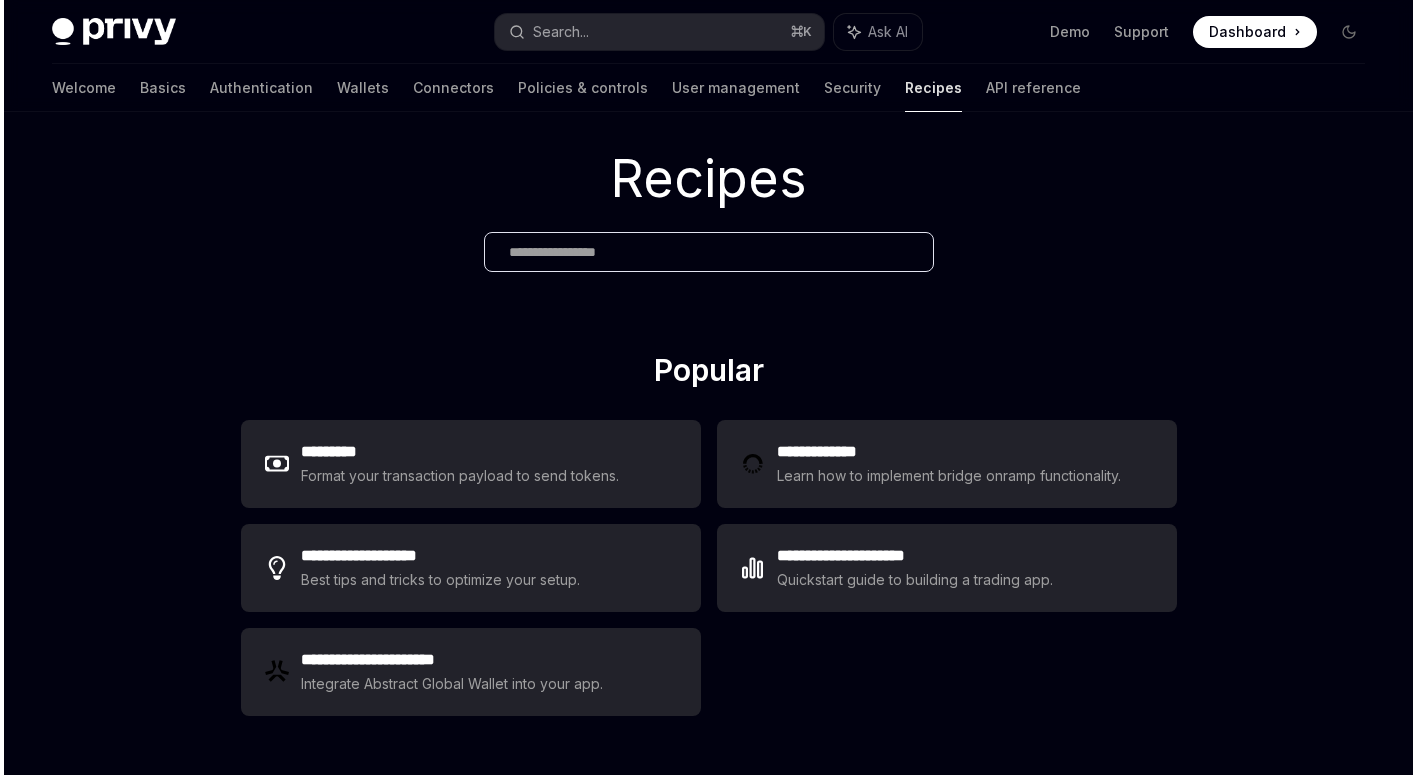 scroll, scrollTop: 66, scrollLeft: 0, axis: vertical 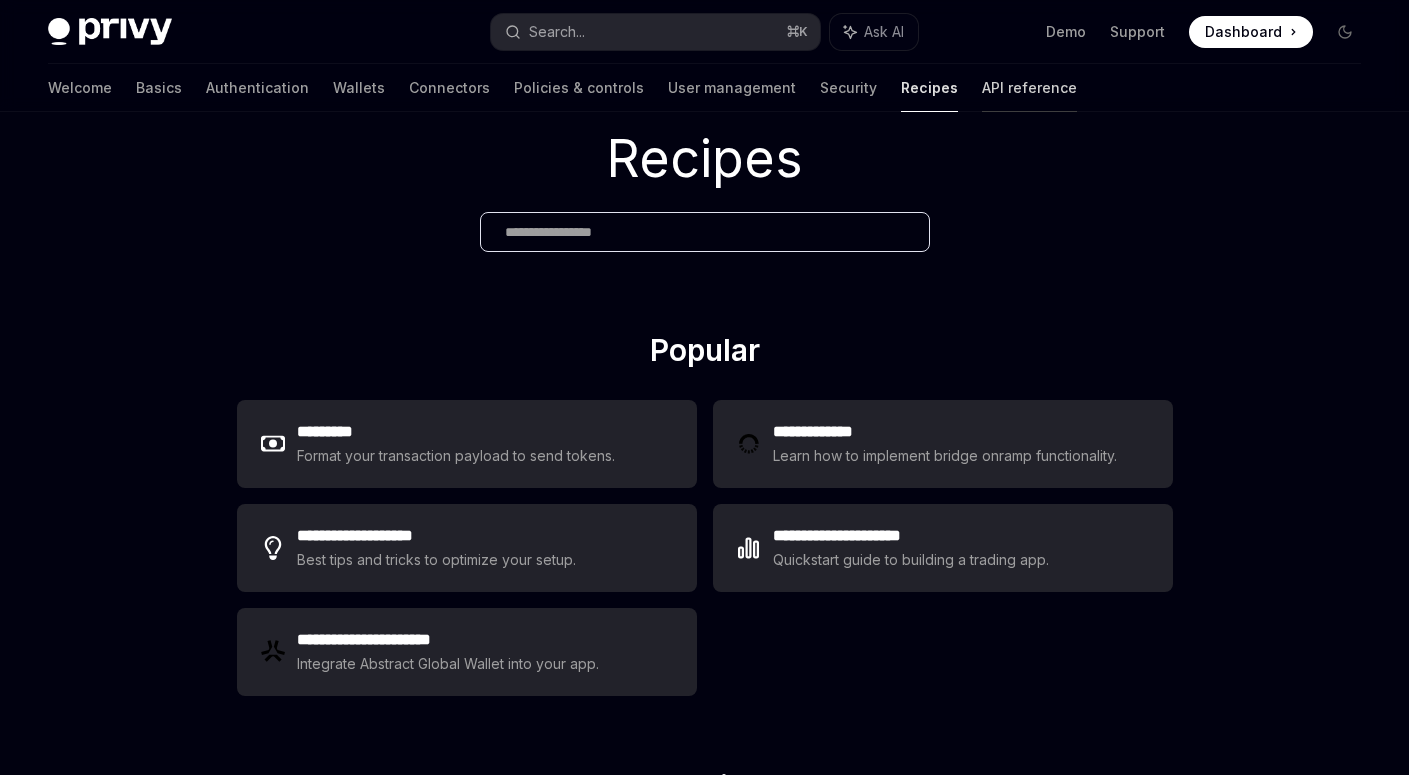 click on "API reference" at bounding box center [1029, 88] 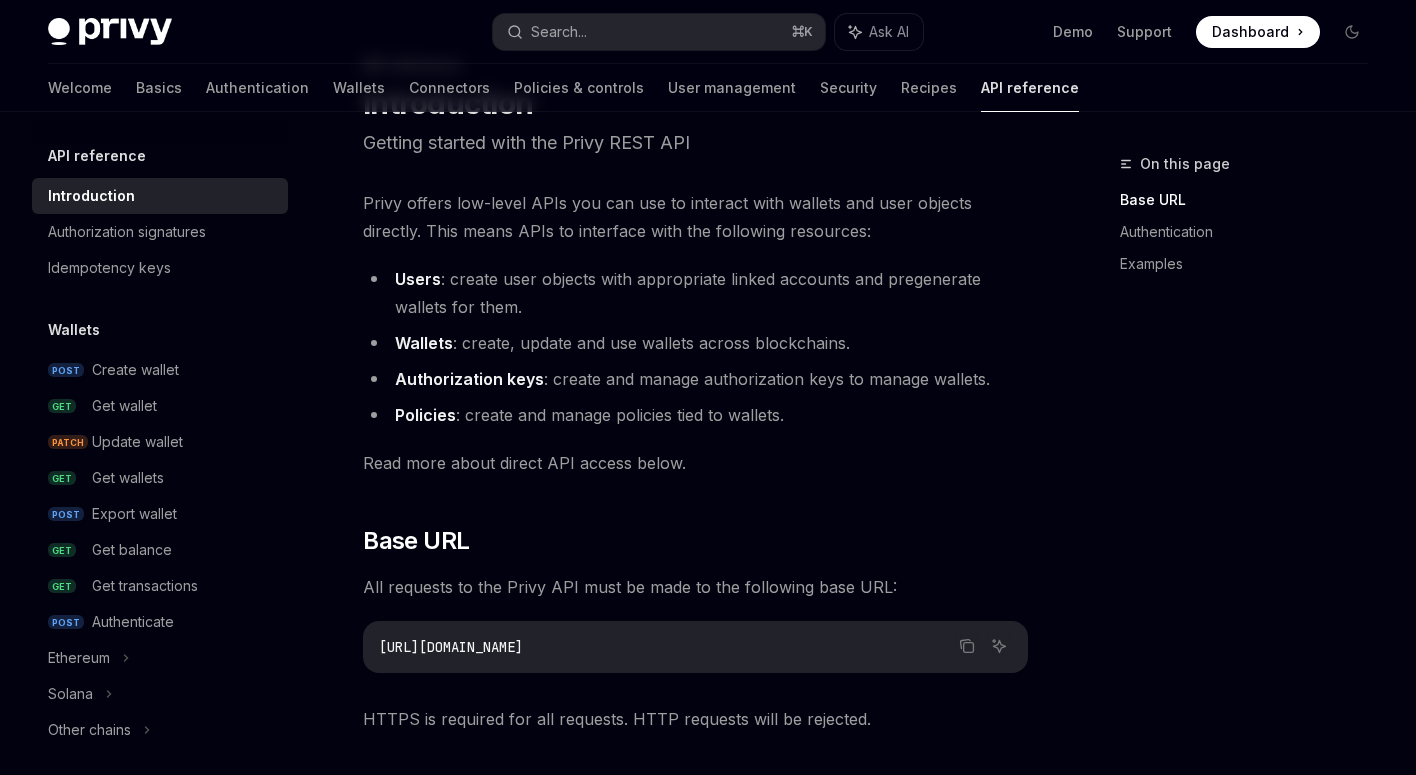 scroll, scrollTop: 0, scrollLeft: 0, axis: both 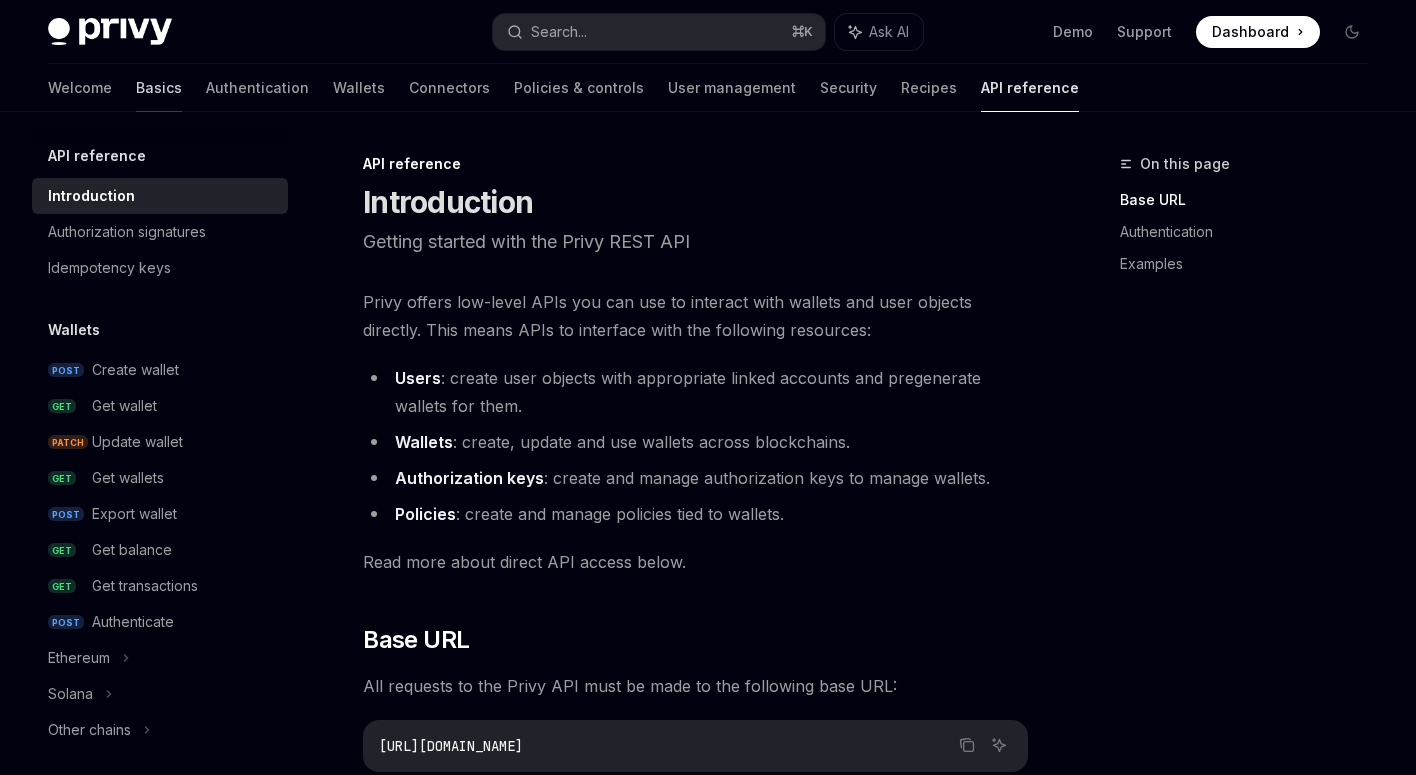click on "Basics" at bounding box center (159, 88) 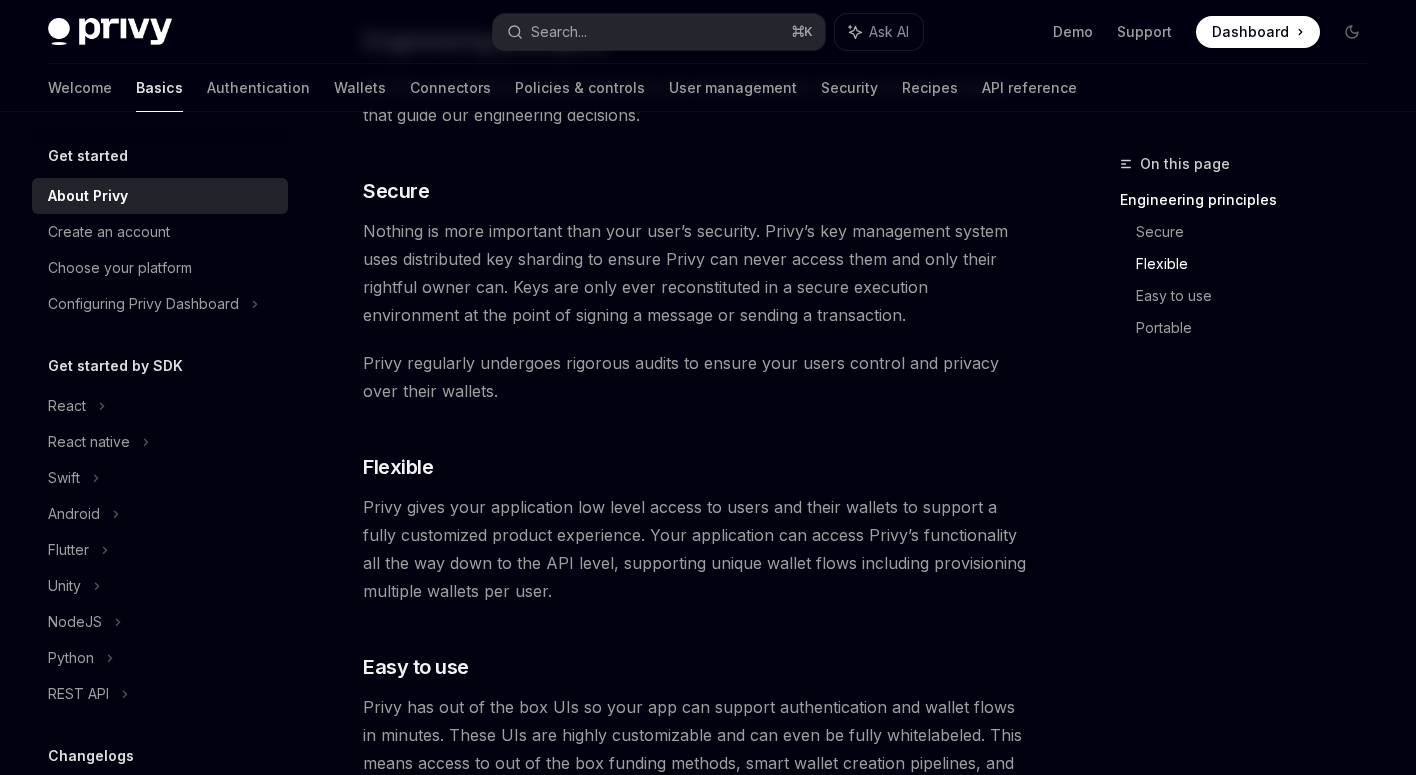 scroll, scrollTop: 1122, scrollLeft: 0, axis: vertical 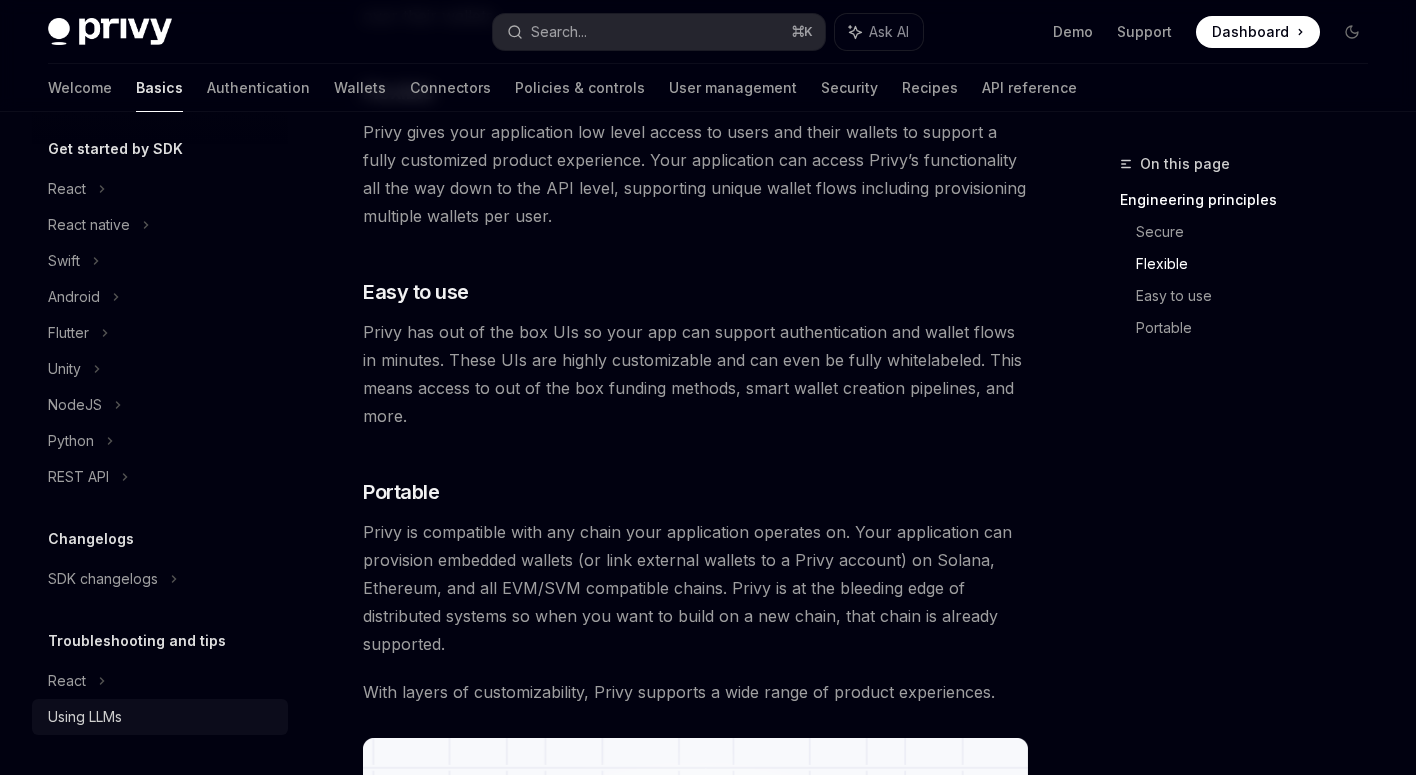 click on "Using LLMs" at bounding box center (85, 717) 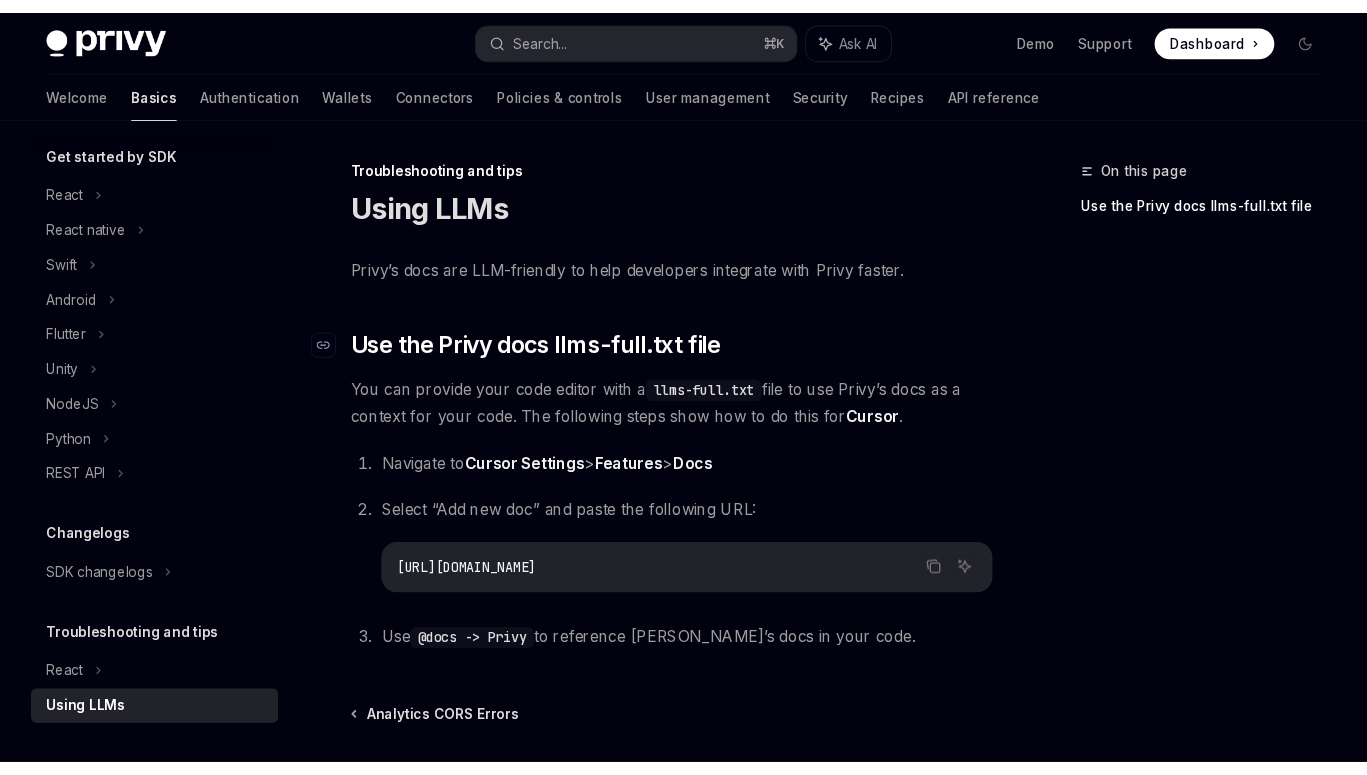 scroll, scrollTop: 132, scrollLeft: 0, axis: vertical 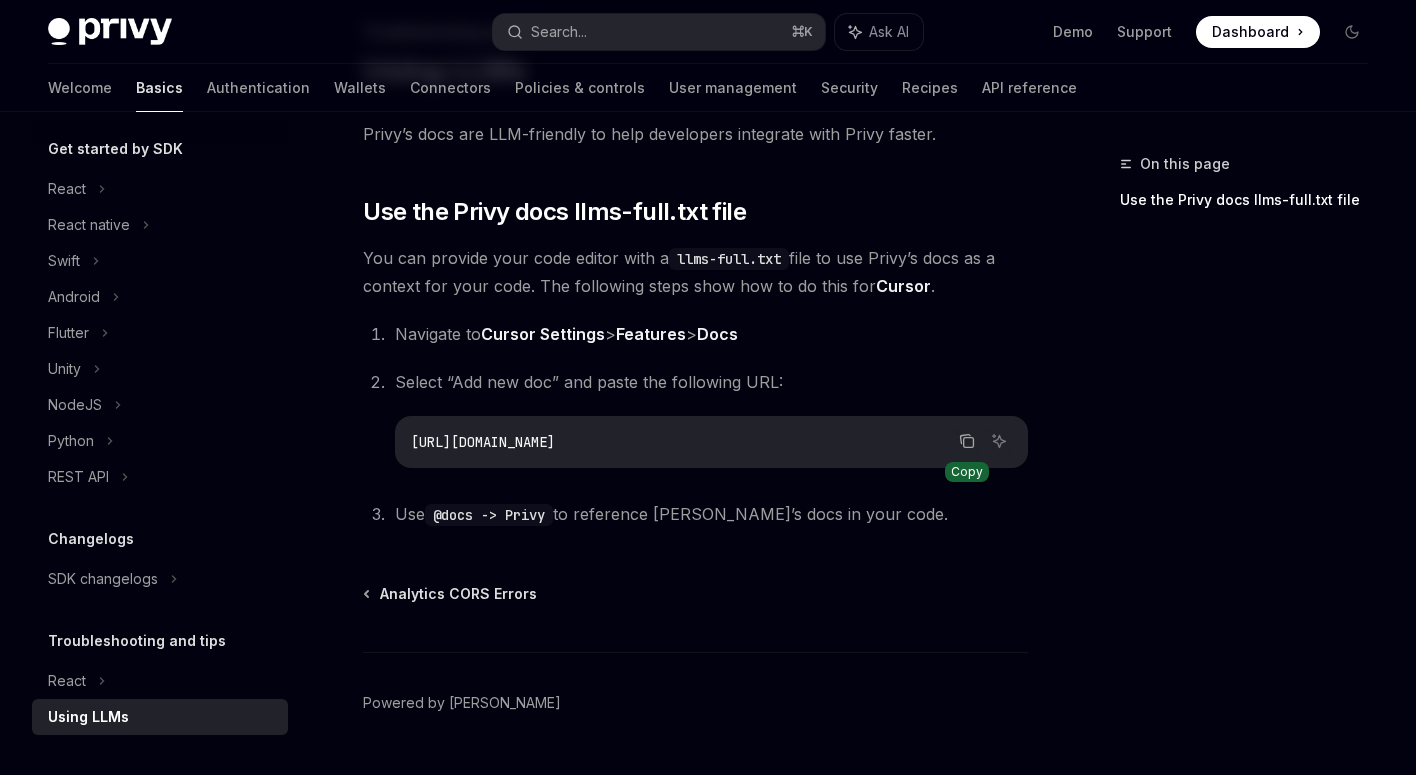 click 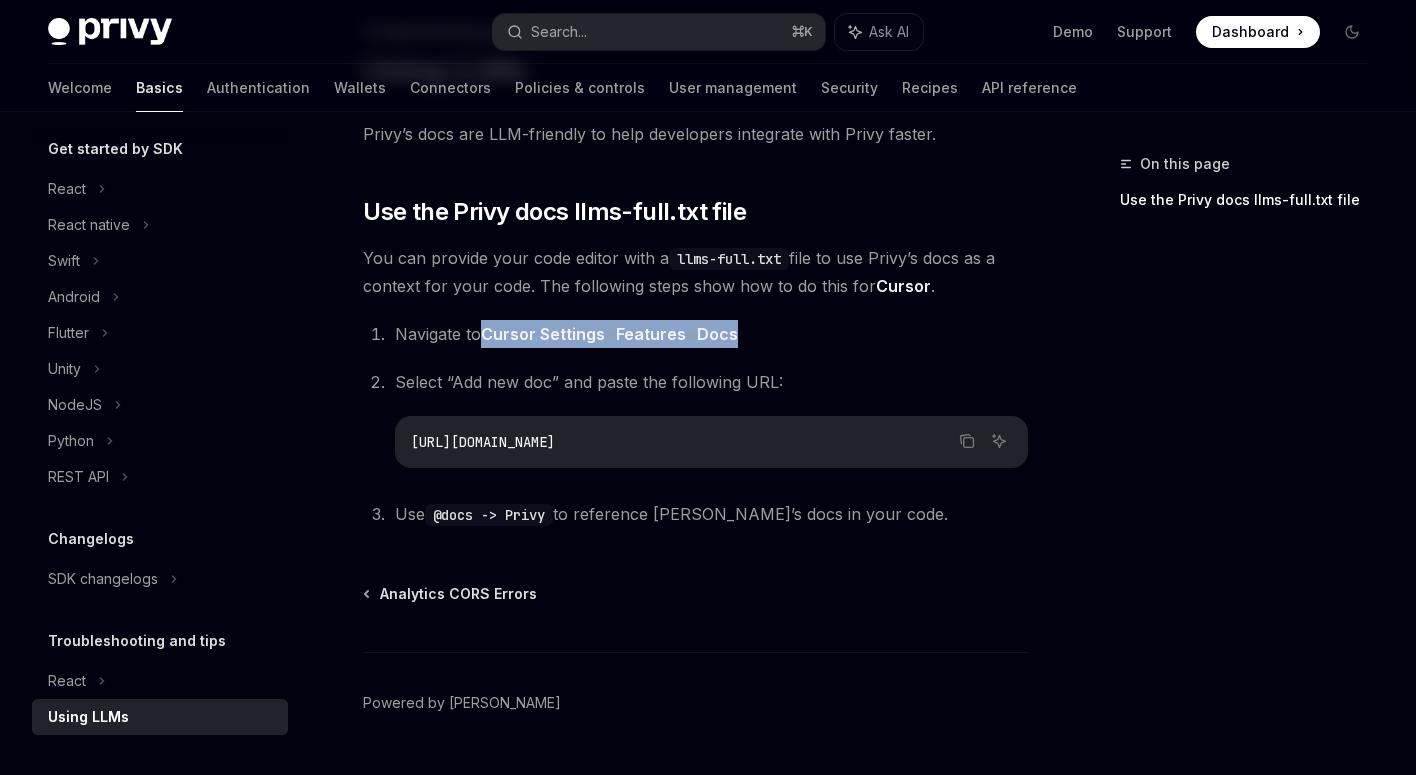 drag, startPoint x: 770, startPoint y: 336, endPoint x: 489, endPoint y: 341, distance: 281.0445 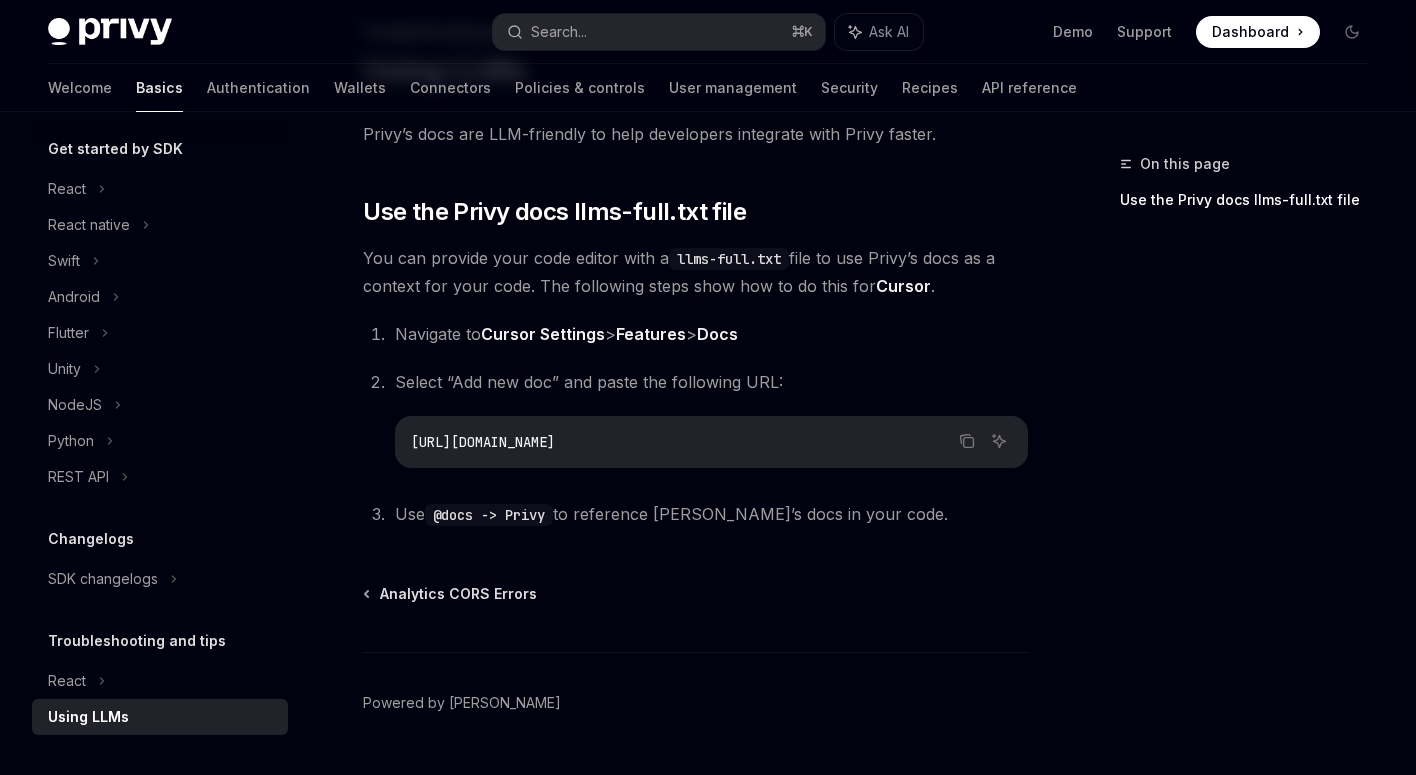 click on "On this page Use the Privy docs llms-full.txt file" at bounding box center [1252, 172] 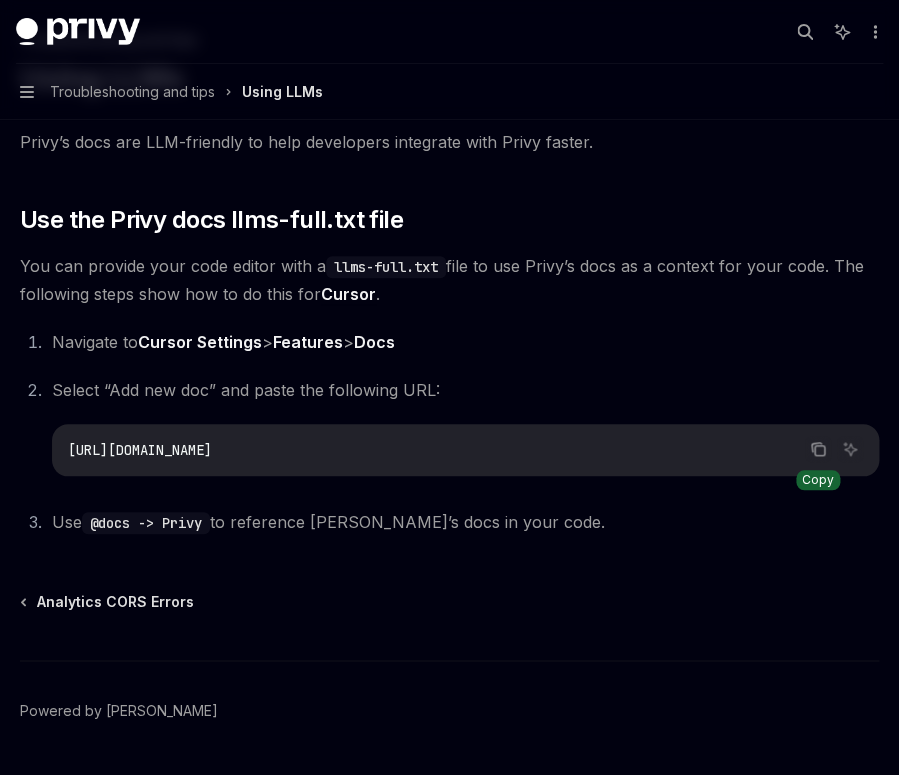 click 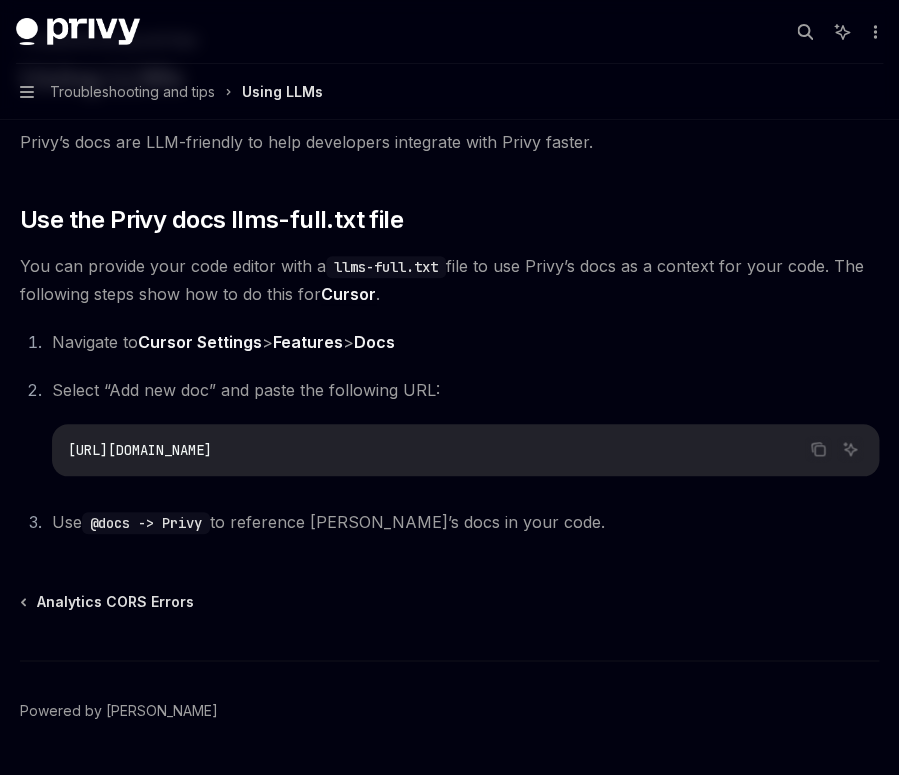 type on "*" 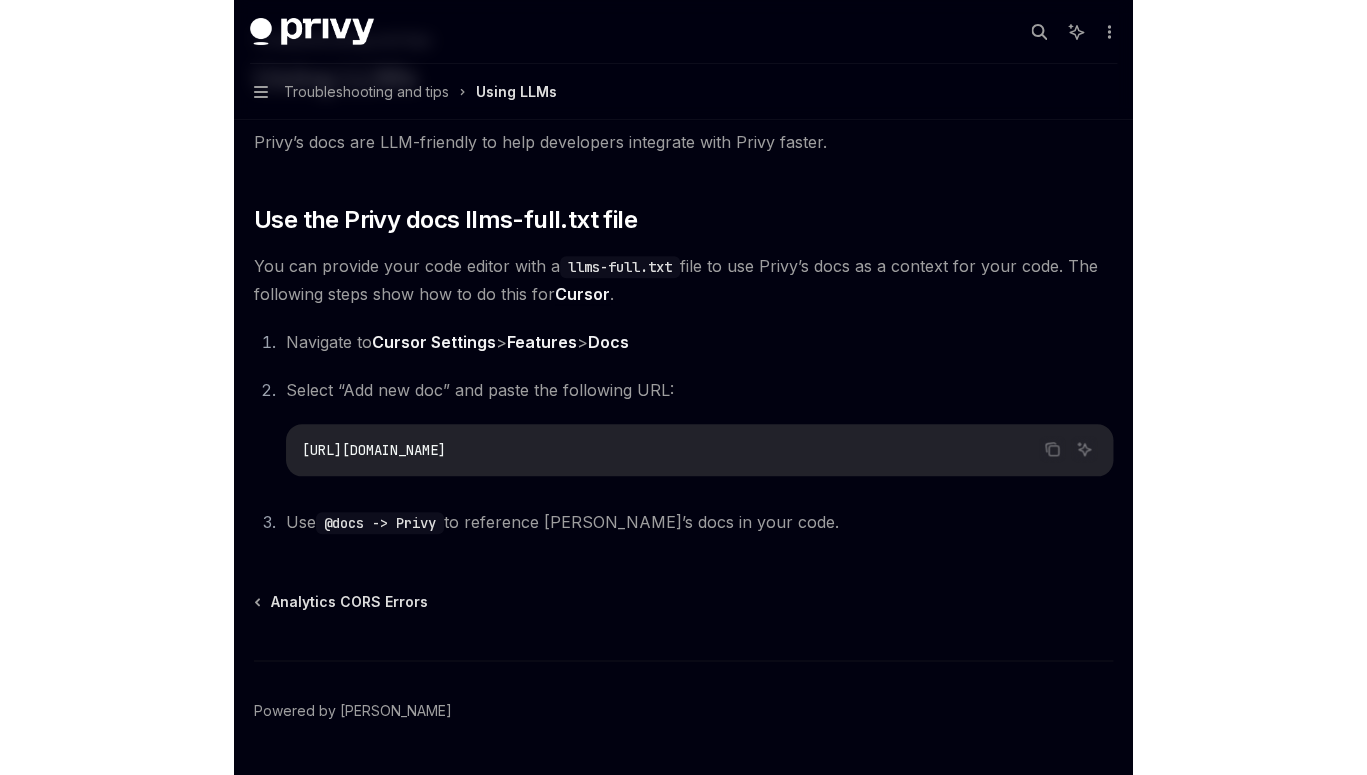 scroll, scrollTop: 218, scrollLeft: 0, axis: vertical 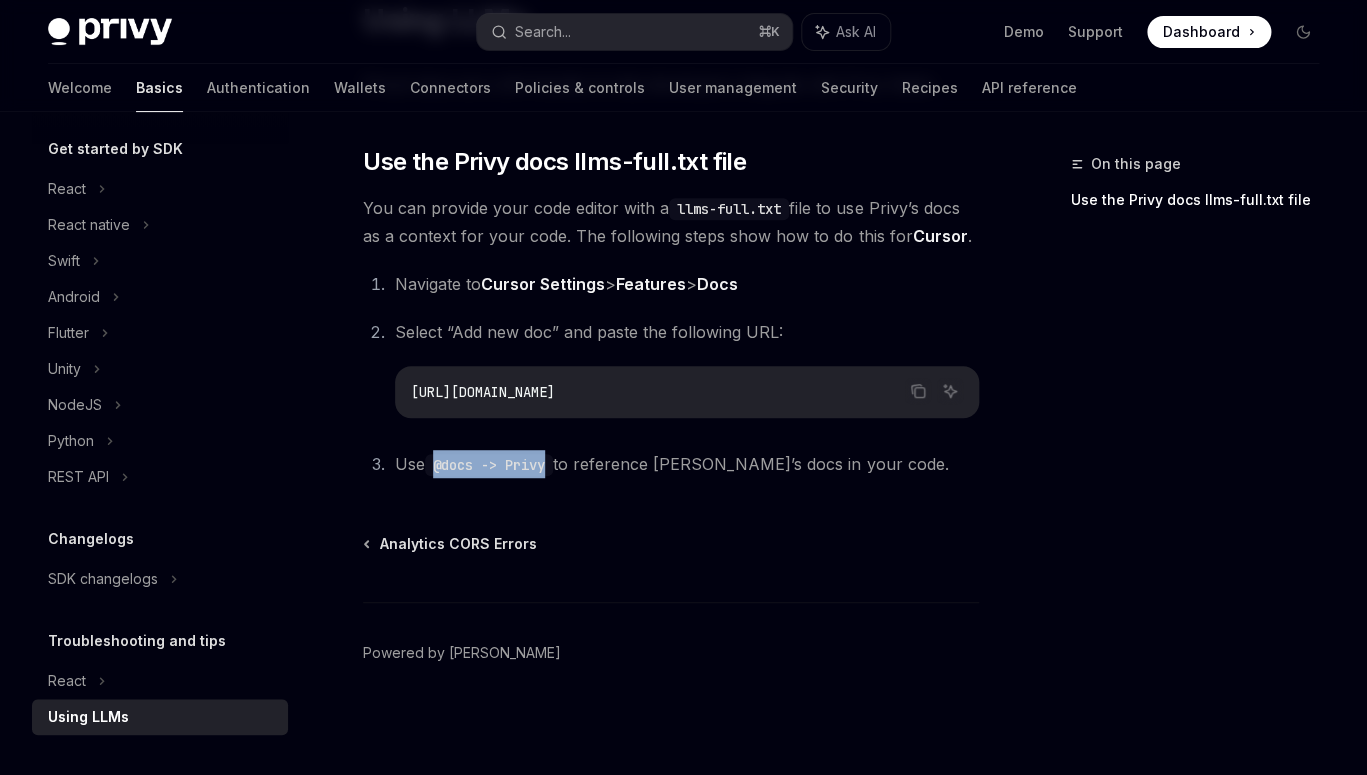 drag, startPoint x: 552, startPoint y: 468, endPoint x: 438, endPoint y: 470, distance: 114.01754 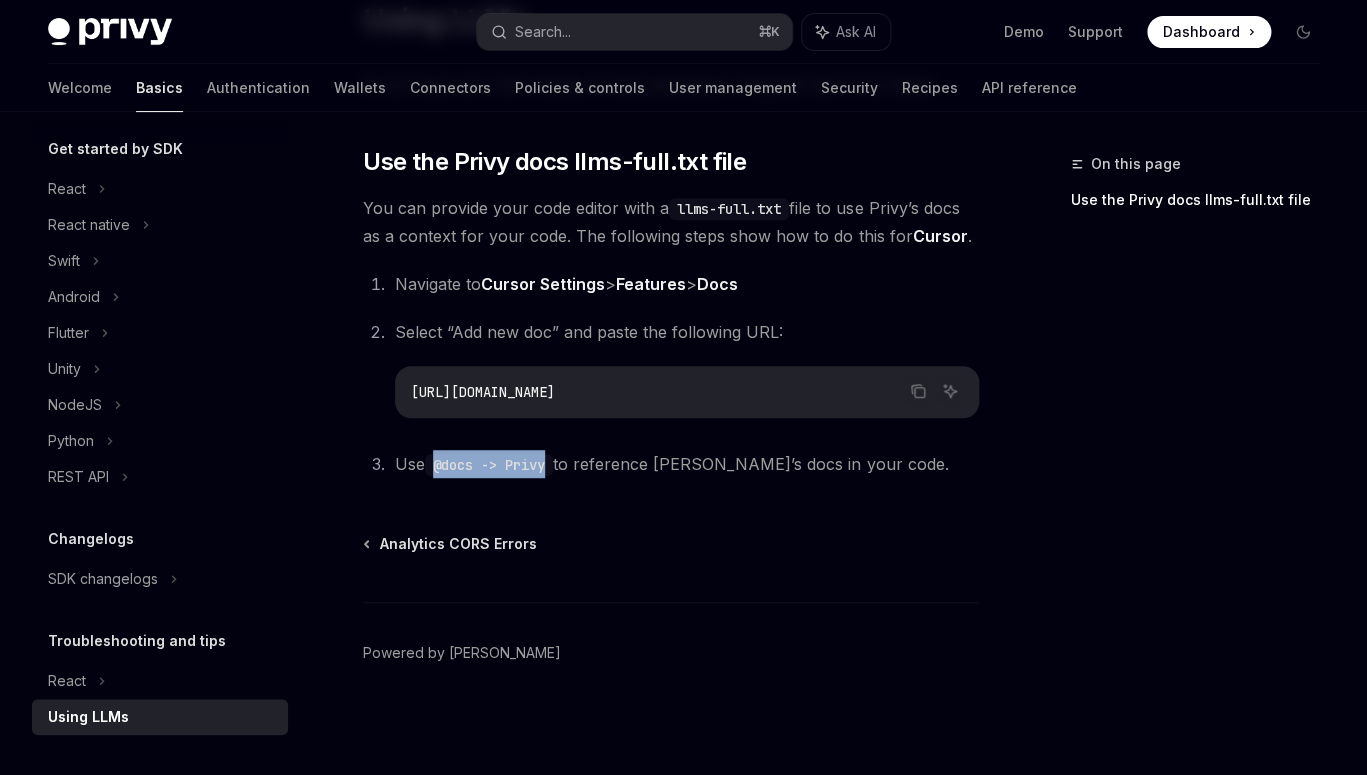 copy on "@docs -> Privy" 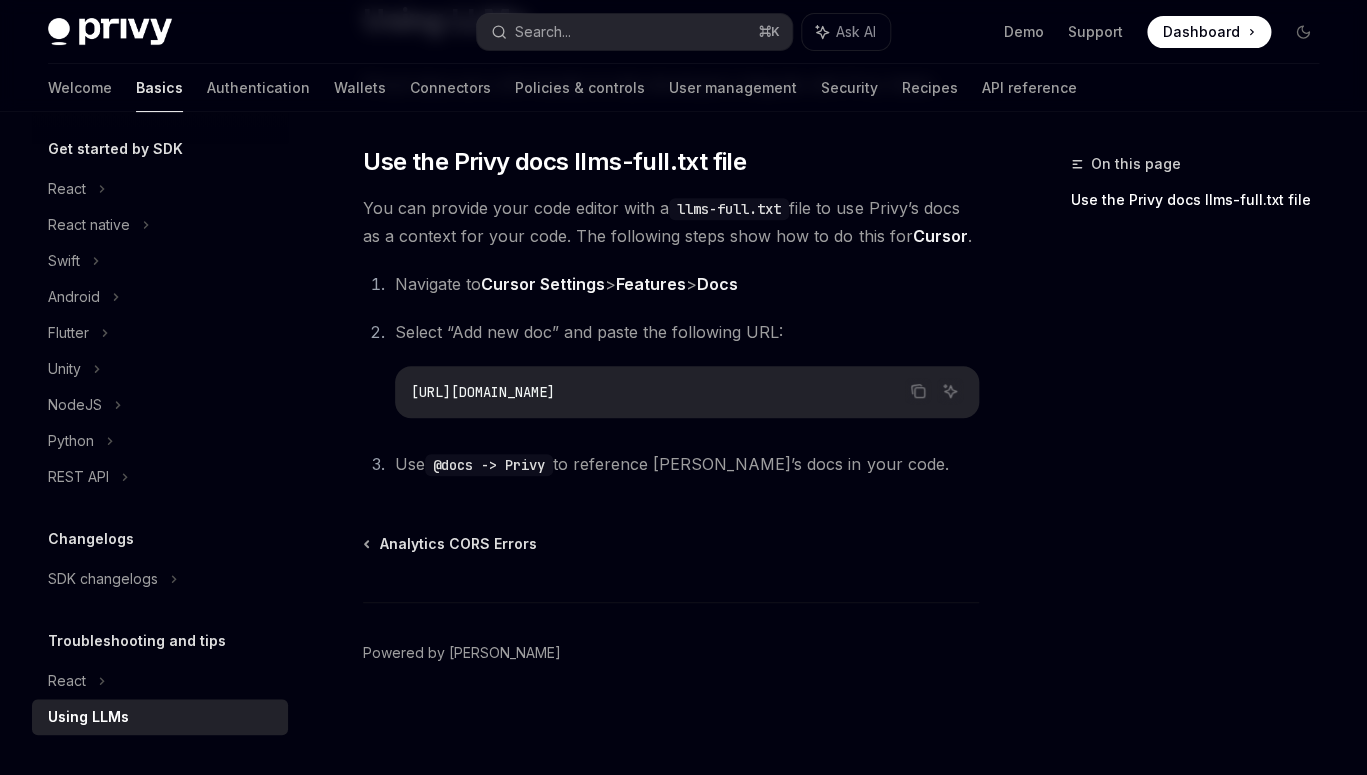 click on "On this page Use the Privy docs llms-full.txt file" at bounding box center (1183, 463) 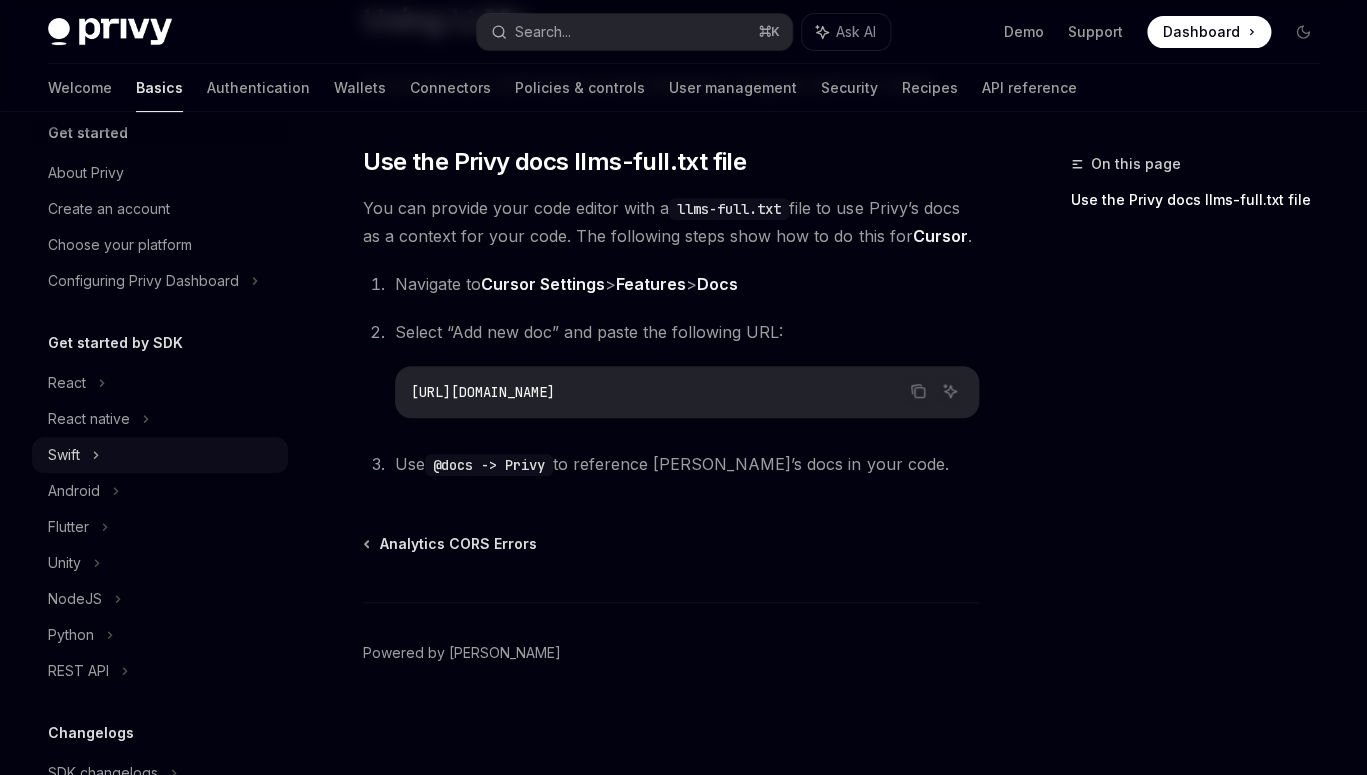 scroll, scrollTop: 0, scrollLeft: 0, axis: both 